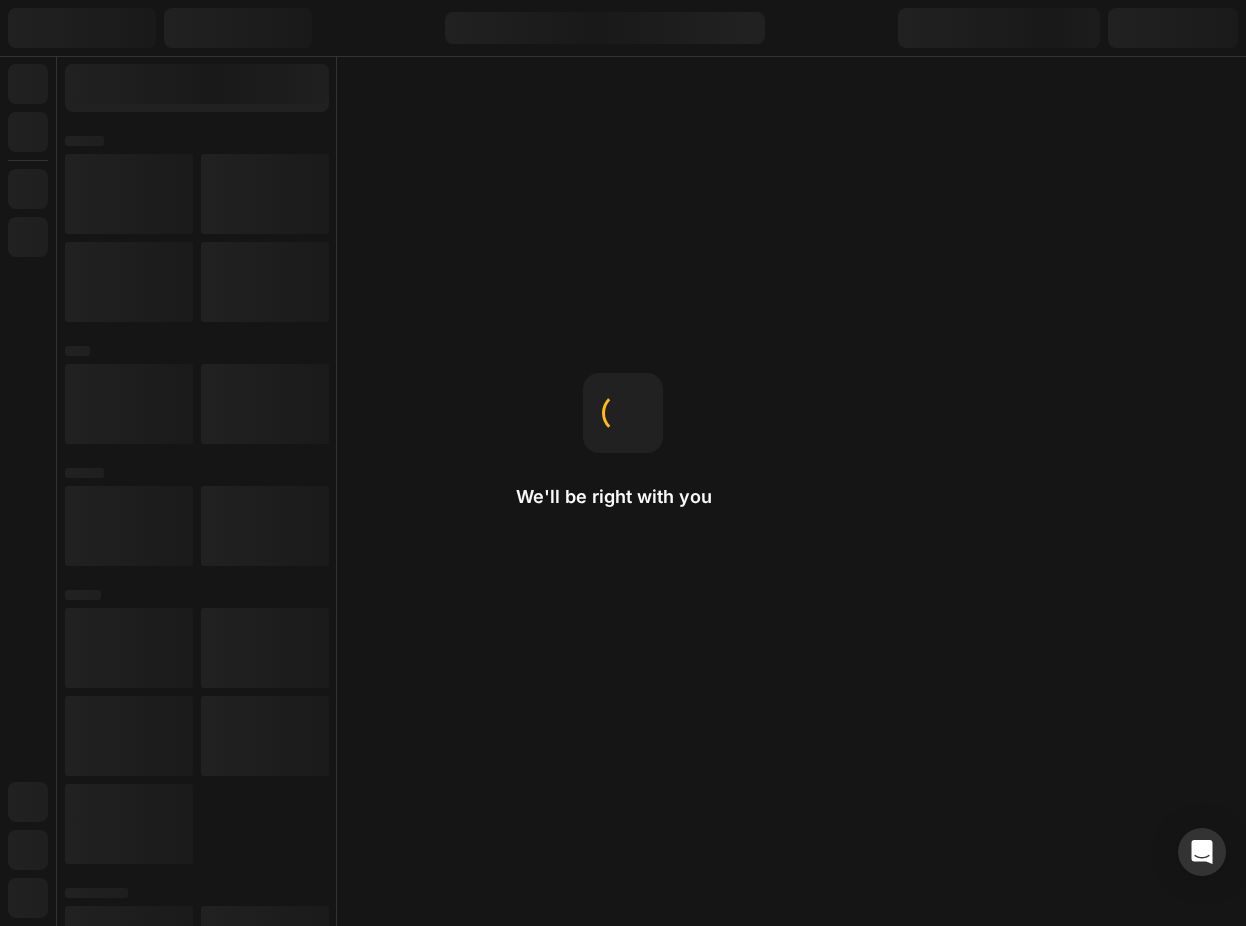 scroll, scrollTop: 0, scrollLeft: 0, axis: both 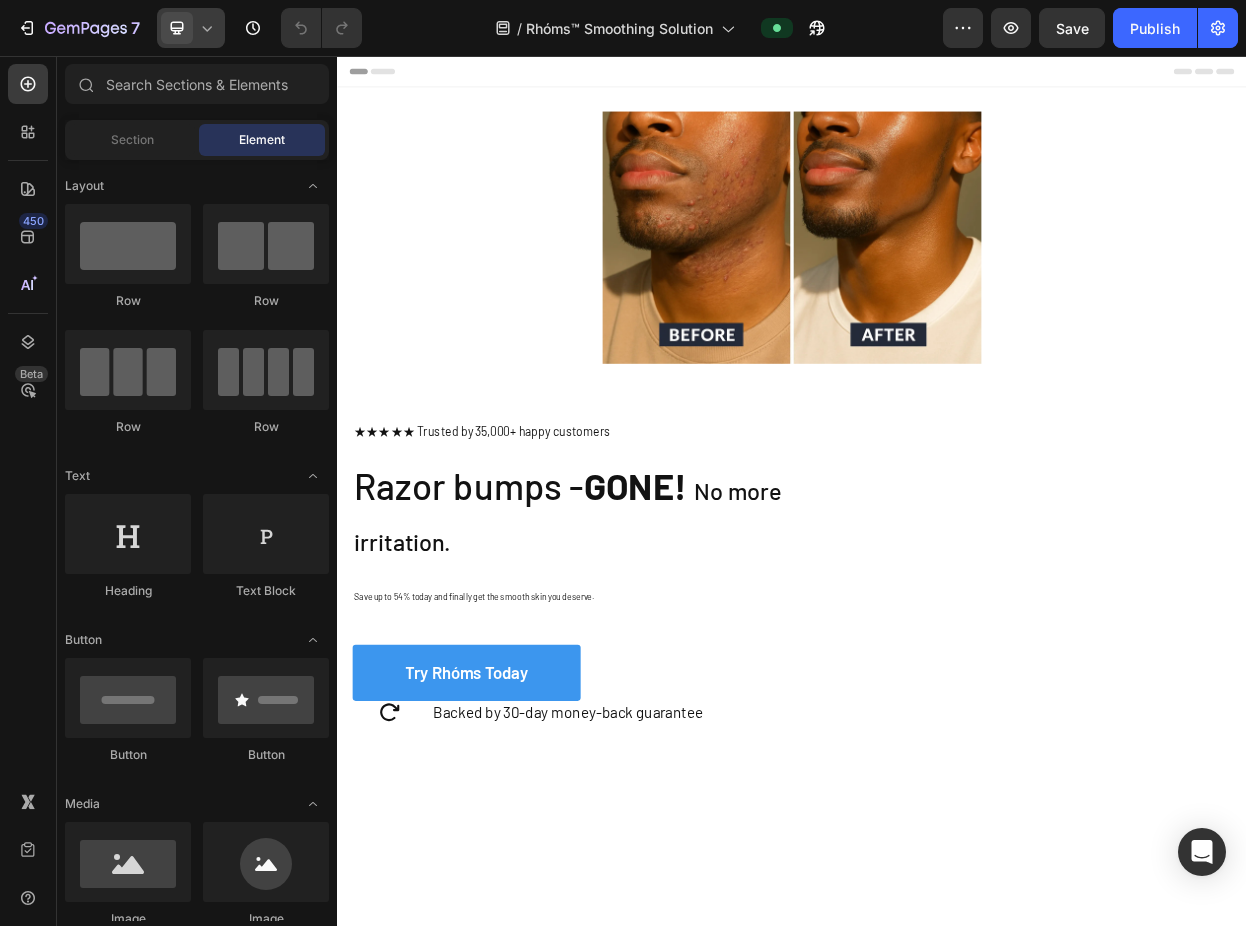 click 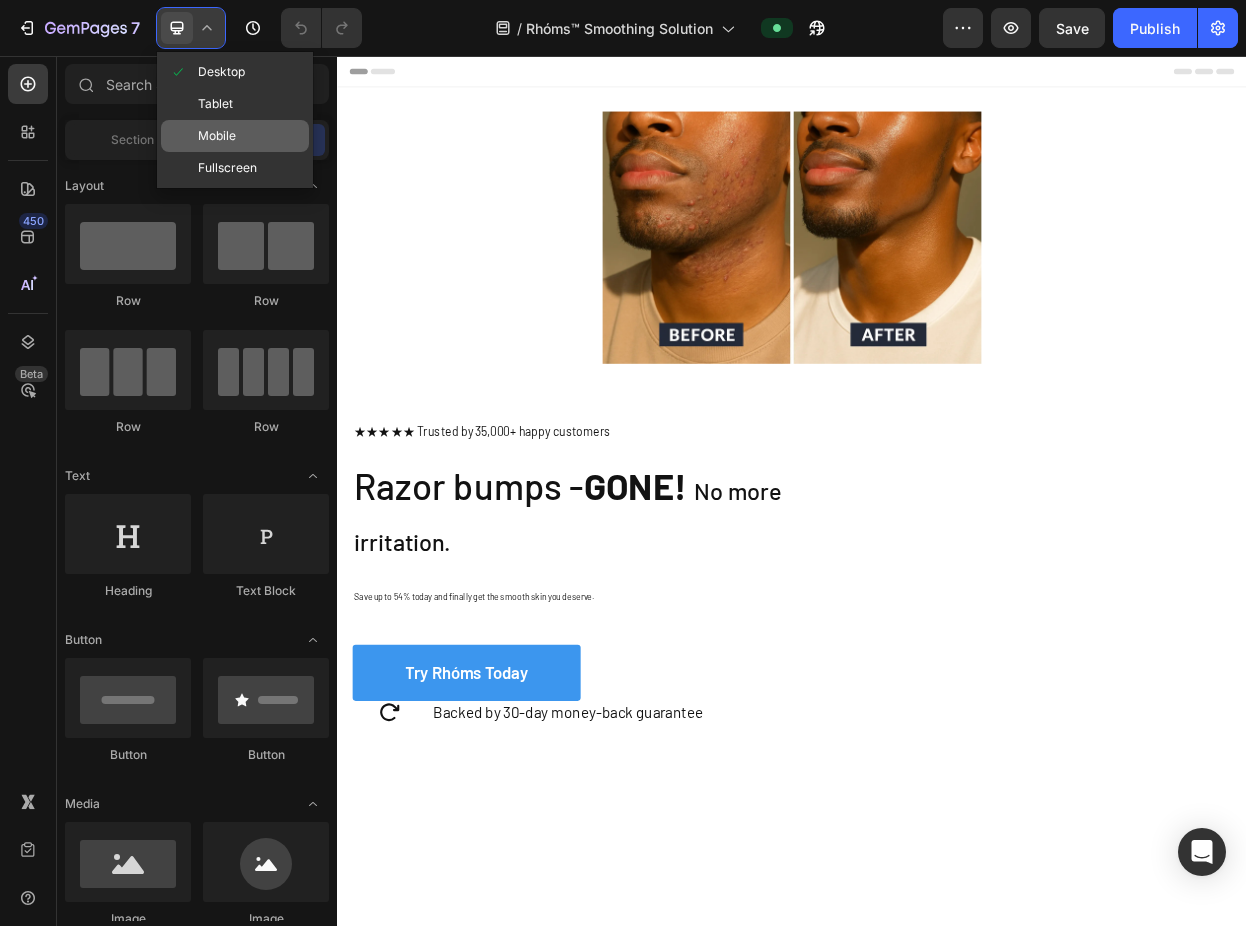 click on "Mobile" 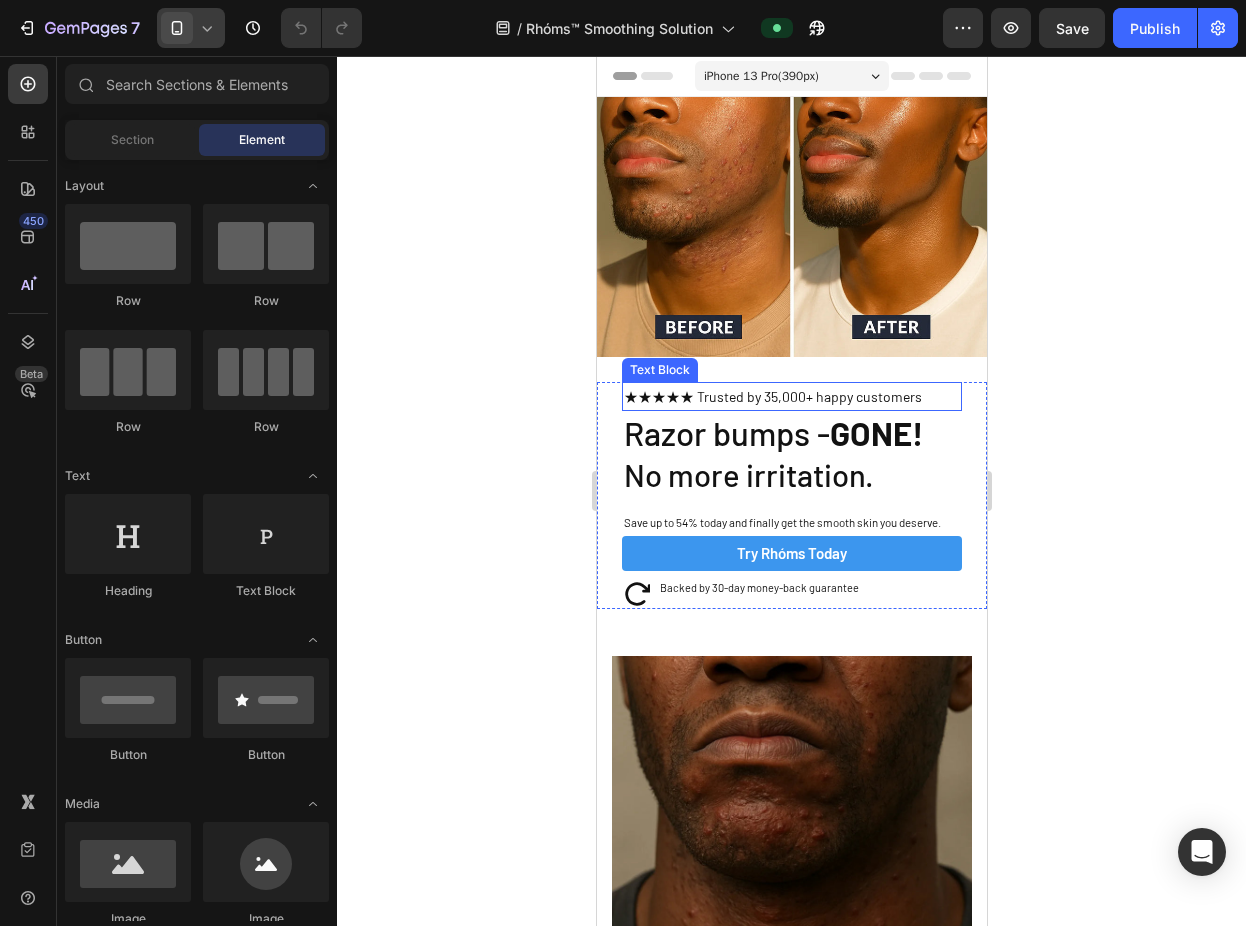 click on "★★★★★ Trusted by 35,000+ happy customers" at bounding box center [791, 396] 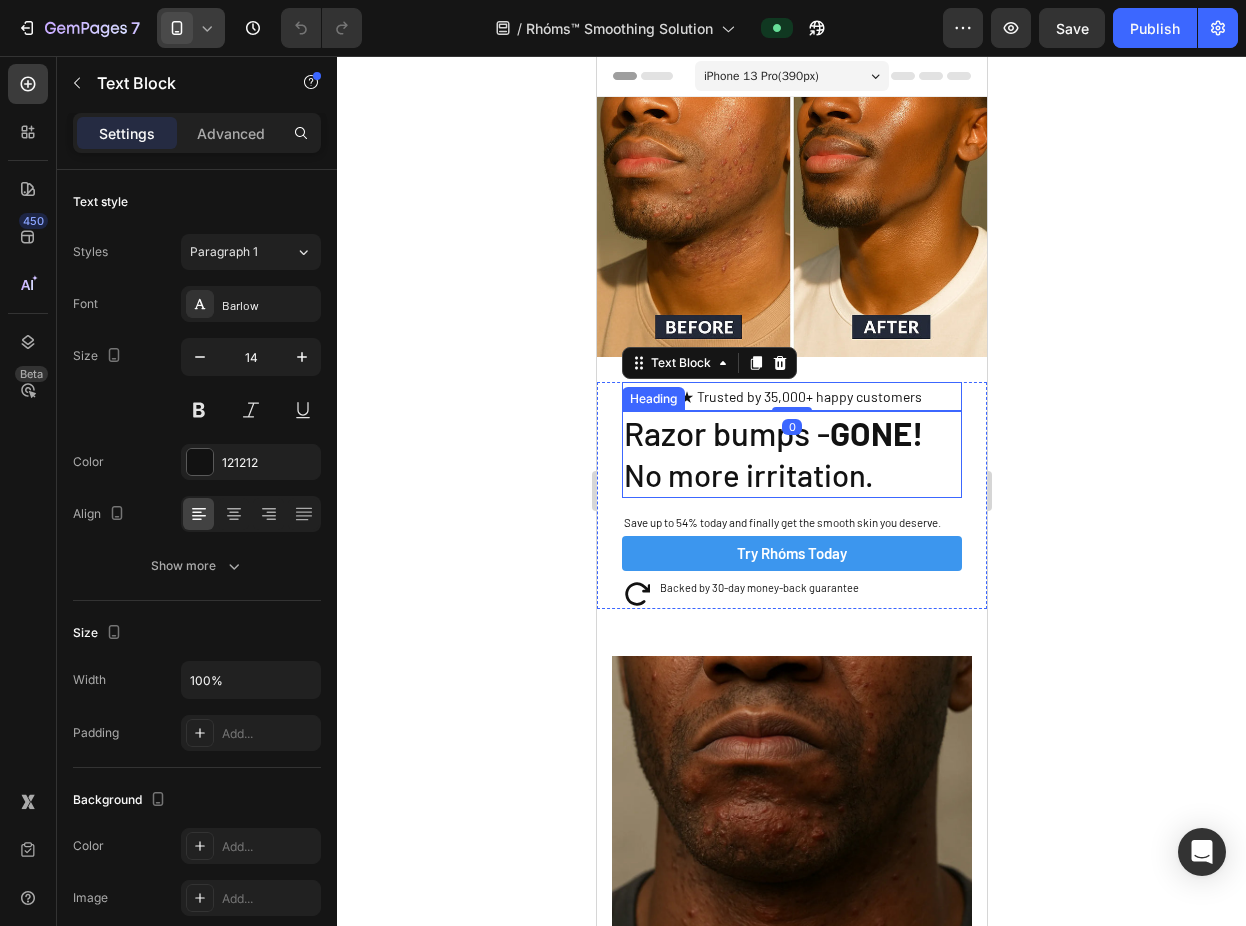 click on "GONE!" at bounding box center (875, 433) 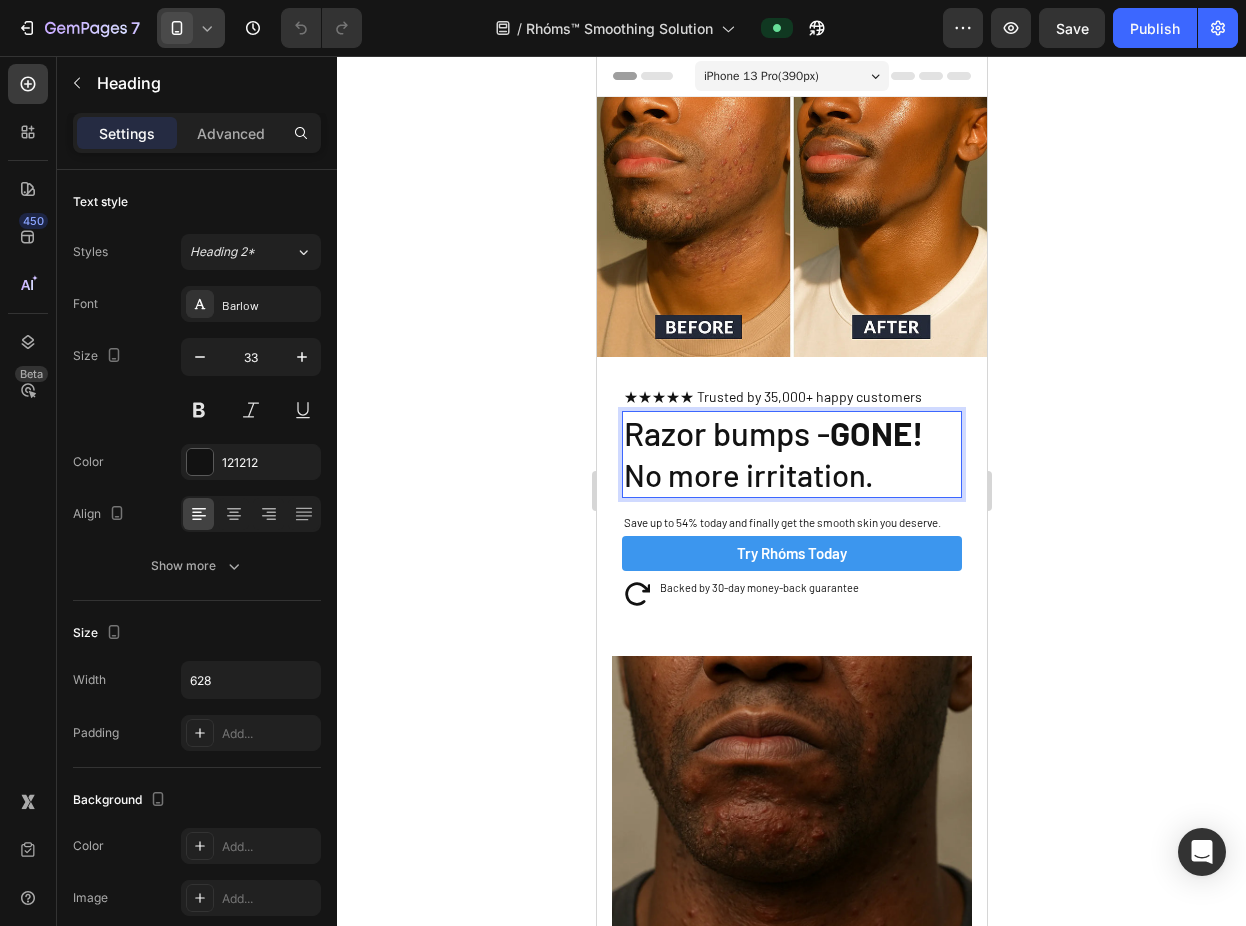 click on "GONE!" at bounding box center (875, 433) 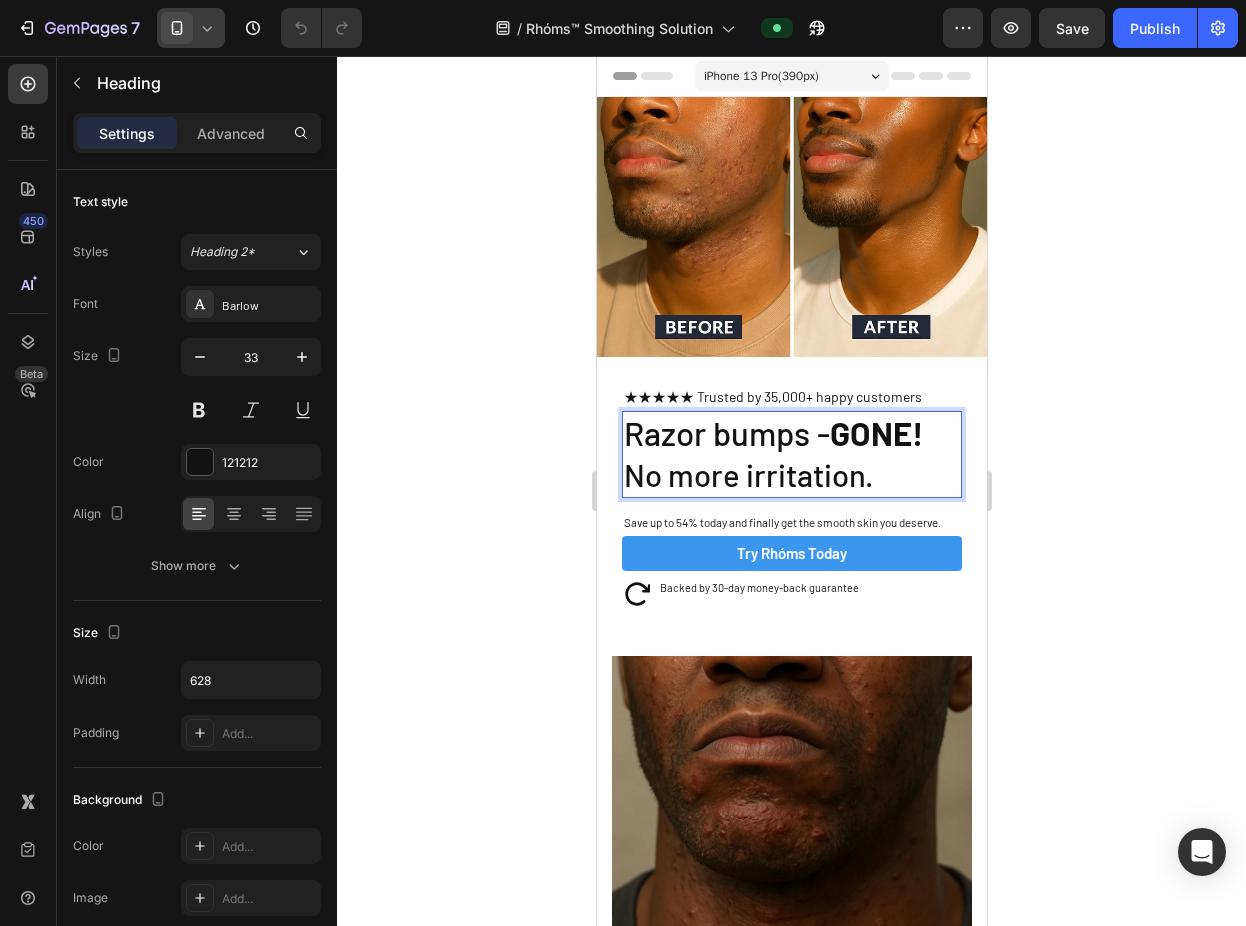 click on "No more irritation." at bounding box center [748, 474] 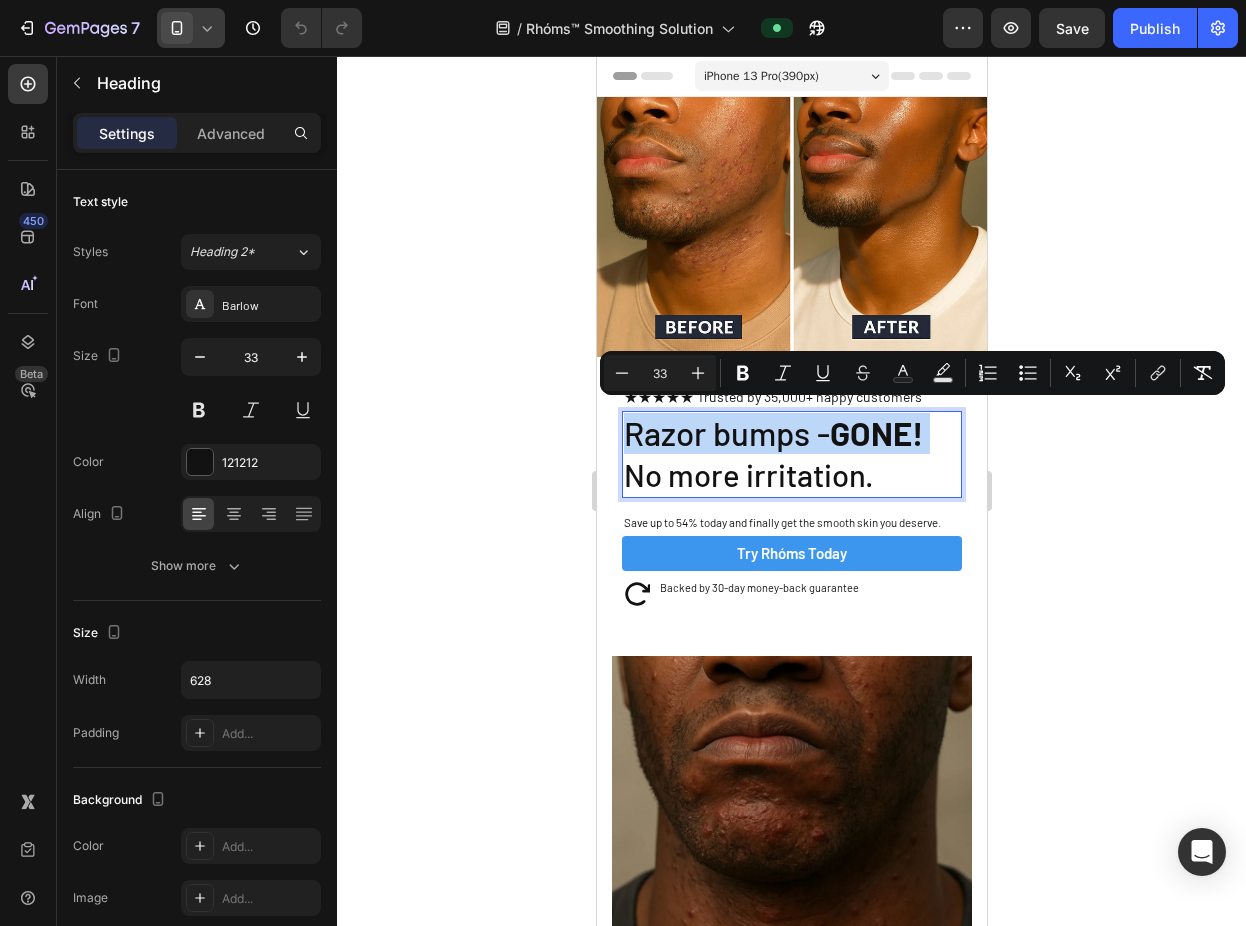 click on "No more irritation." at bounding box center (748, 474) 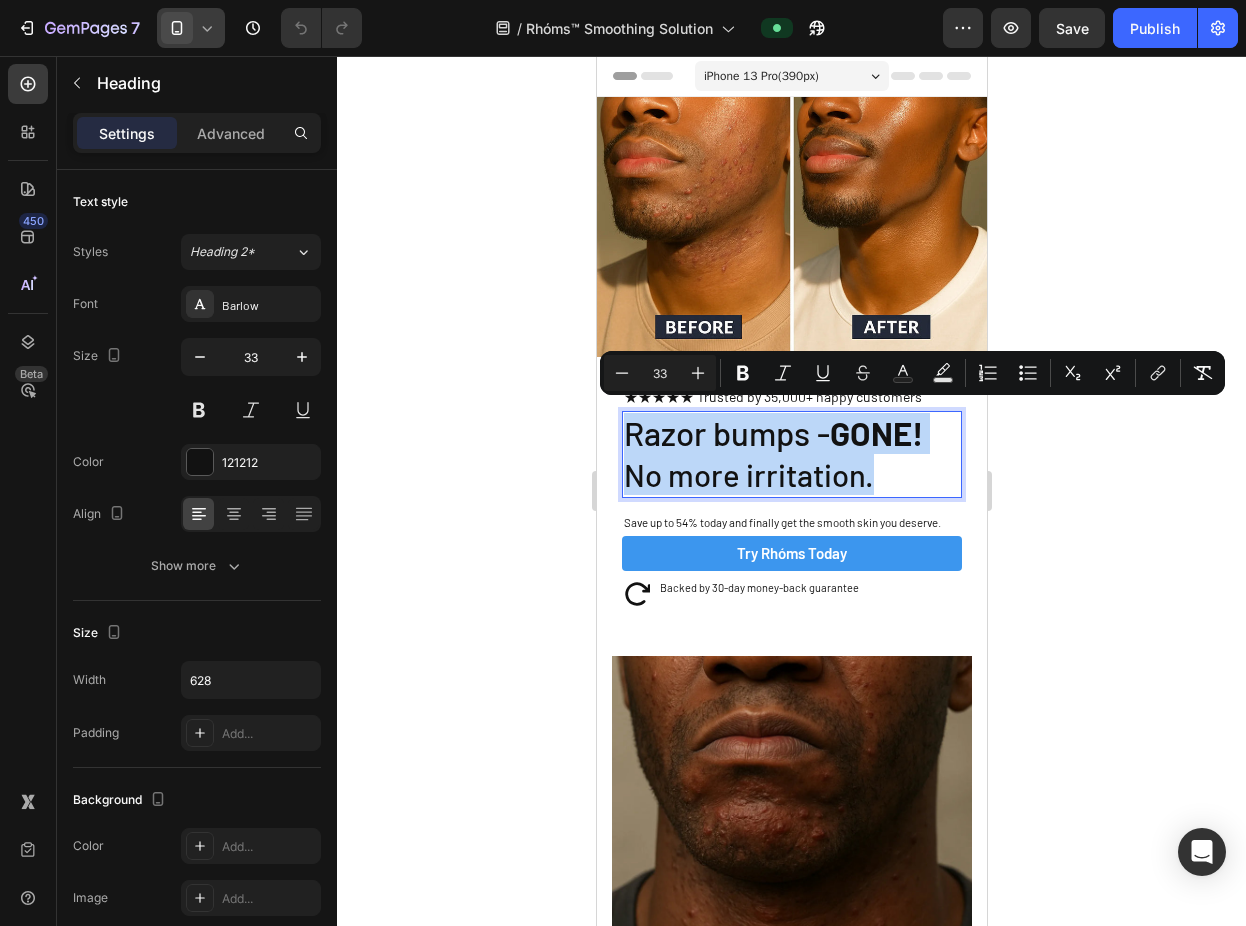 click on "No more irritation." at bounding box center (748, 474) 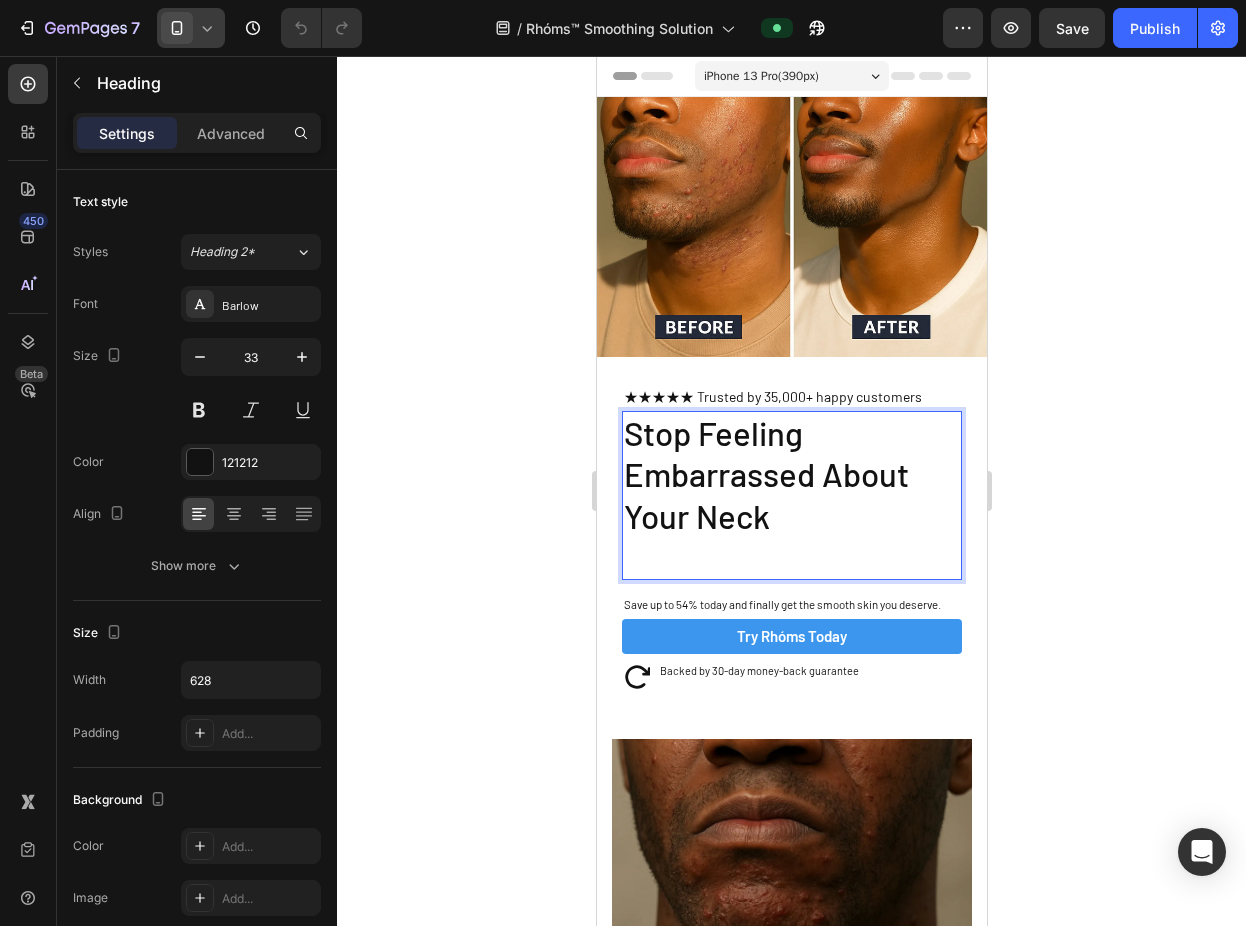 click on "Stop Feeling Embarrassed About Your Neck" at bounding box center [791, 495] 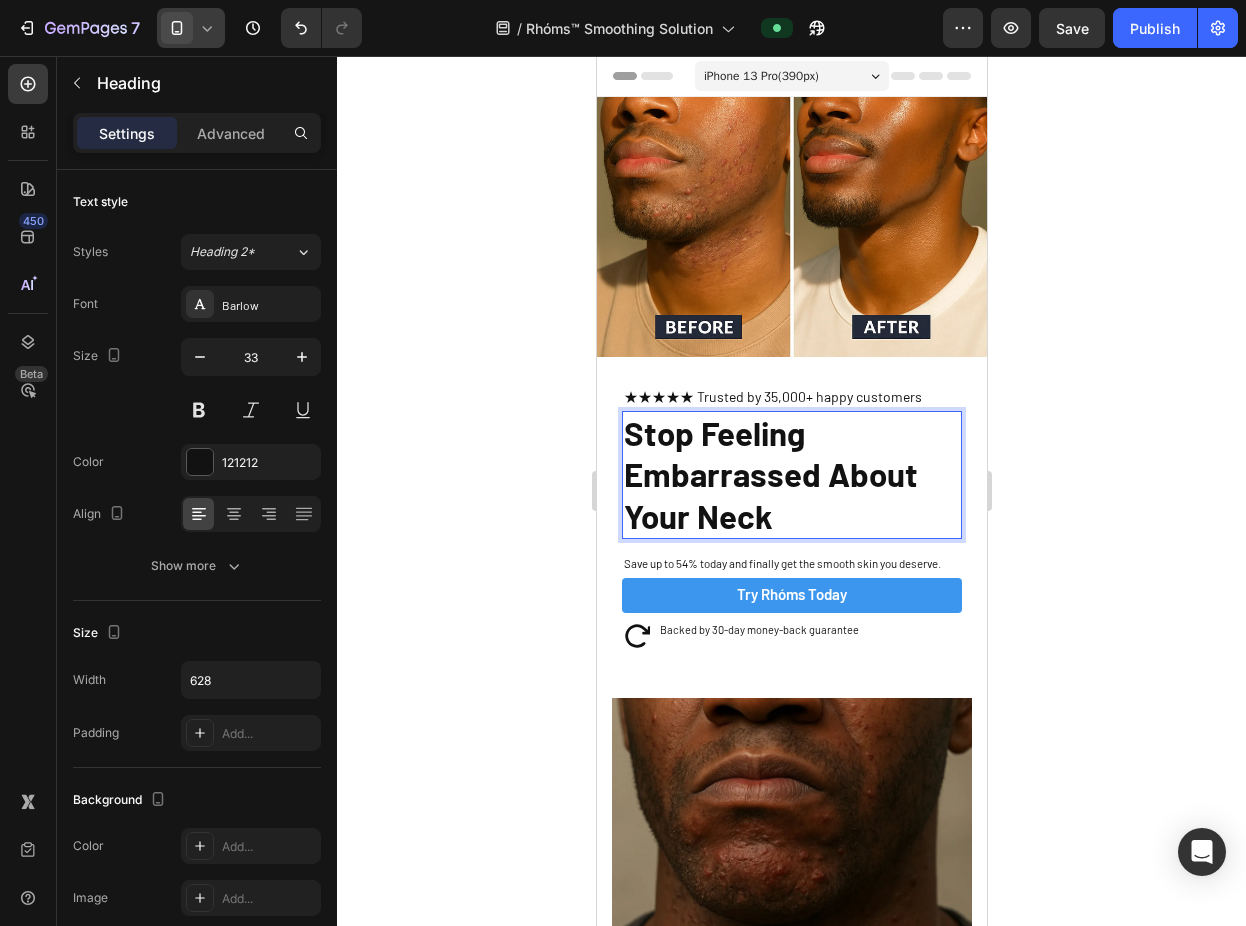 click 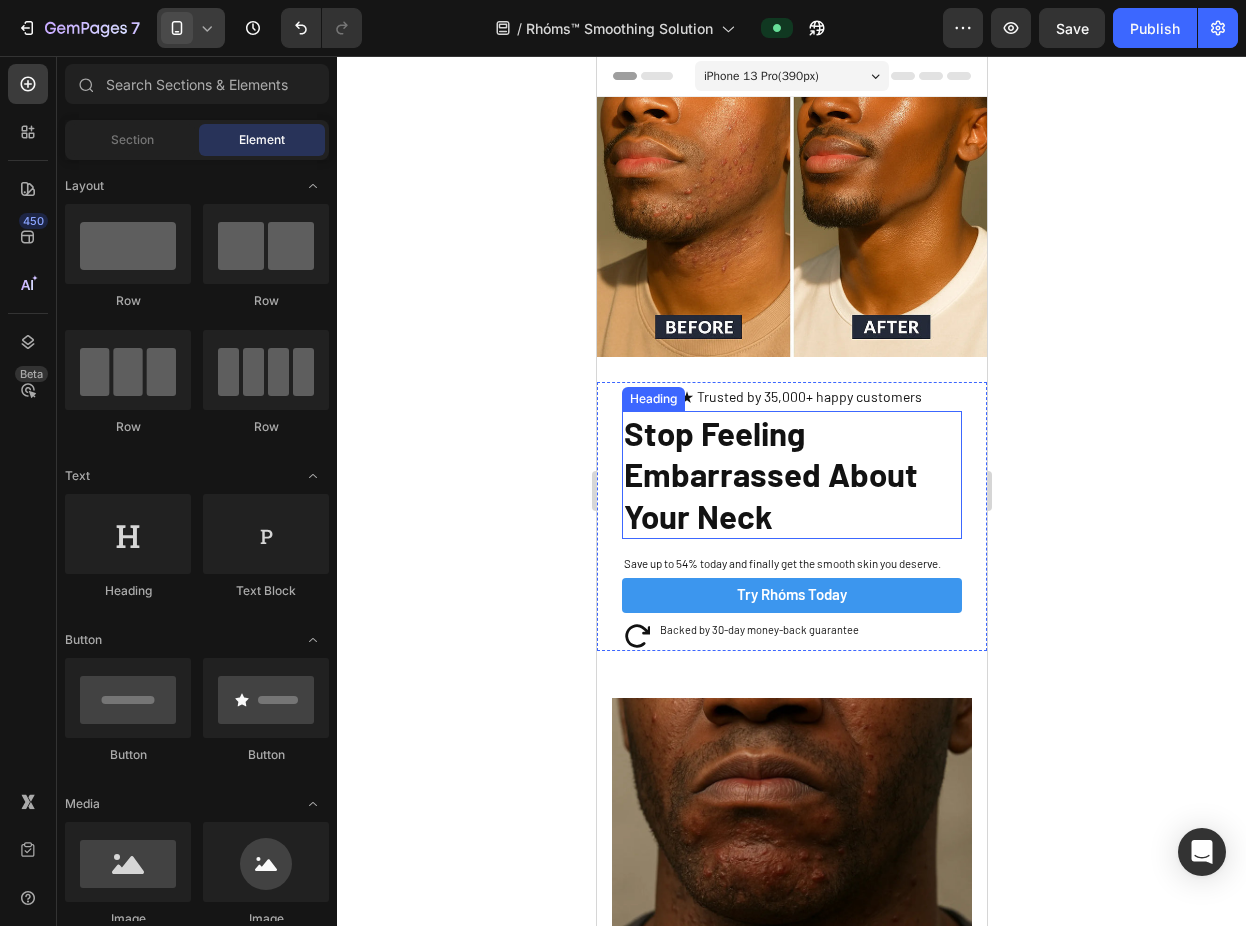 click on "Stop Feeling Embarrassed About Your Neck" at bounding box center [770, 474] 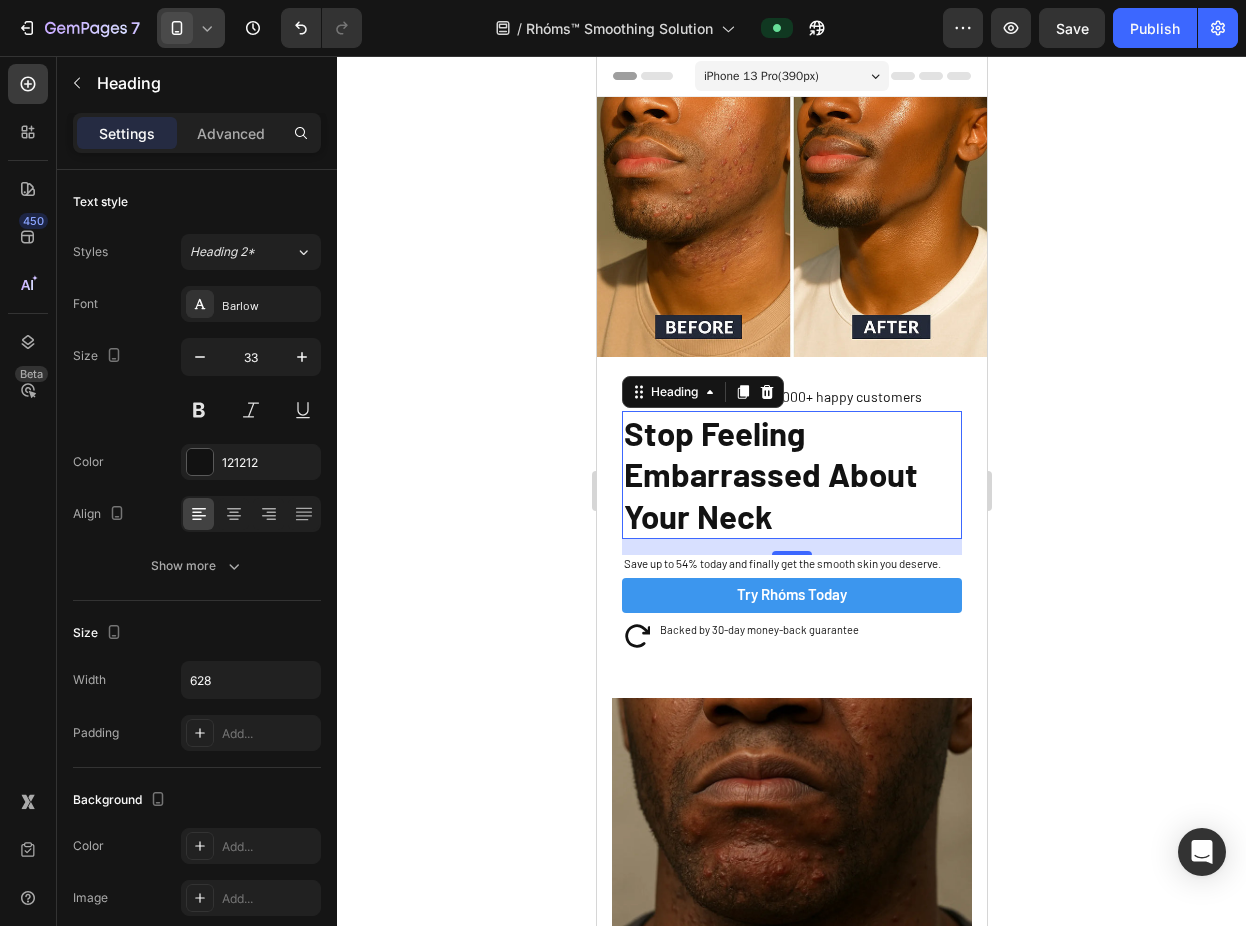 click 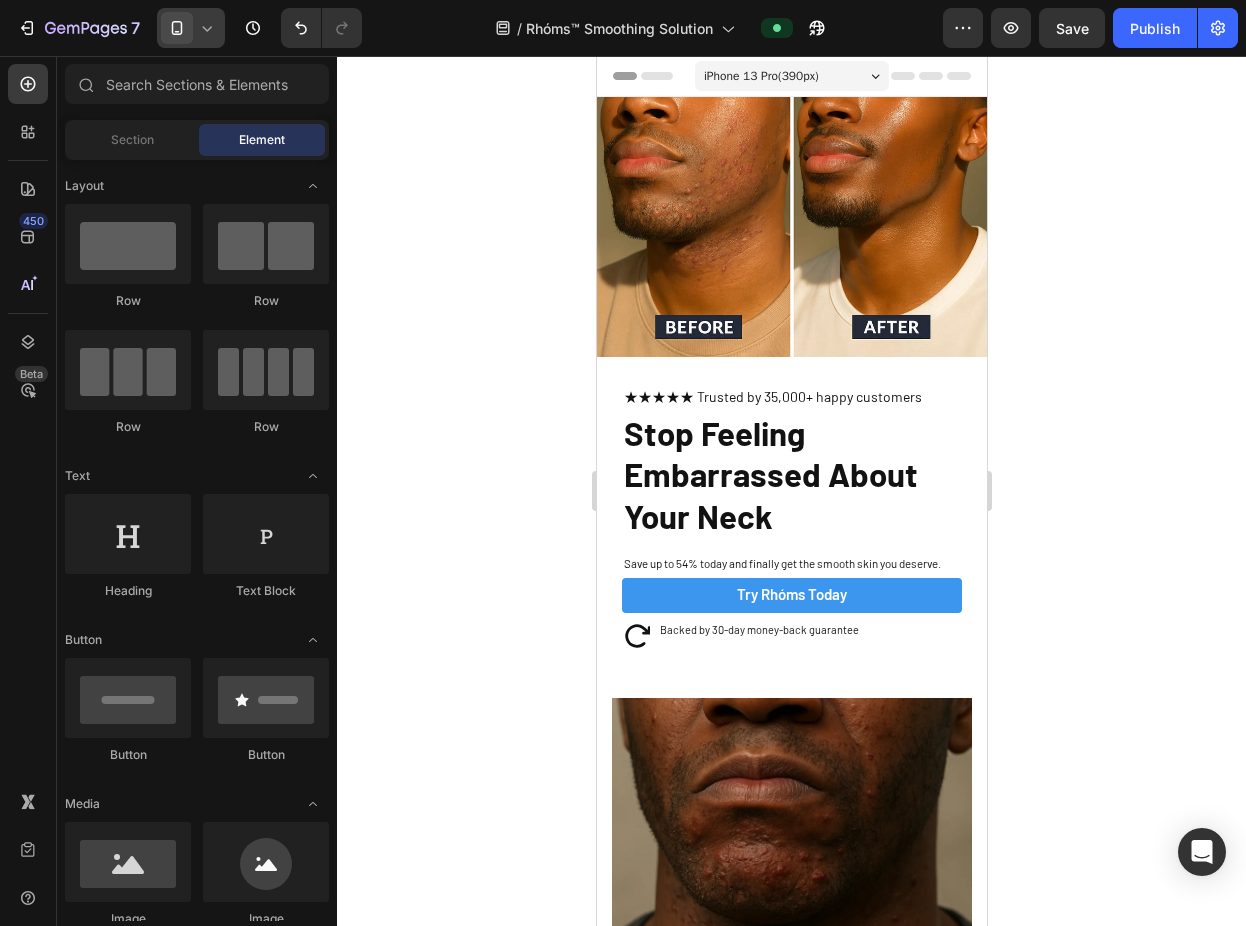 click on "Stop Feeling Embarrassed About Your Neck" at bounding box center (770, 474) 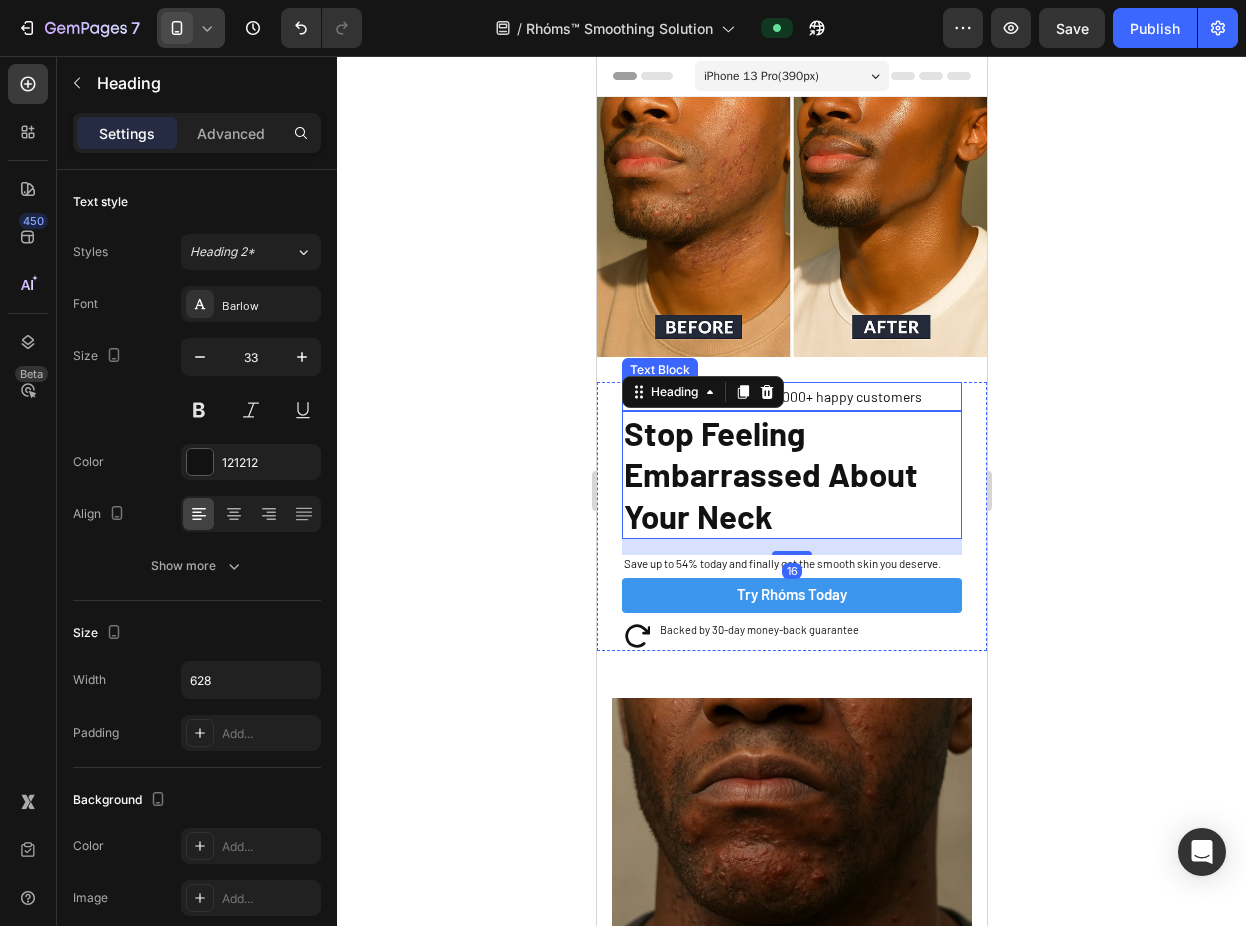 click on "★★★★★ Trusted by 35,000+ happy customers" at bounding box center [791, 396] 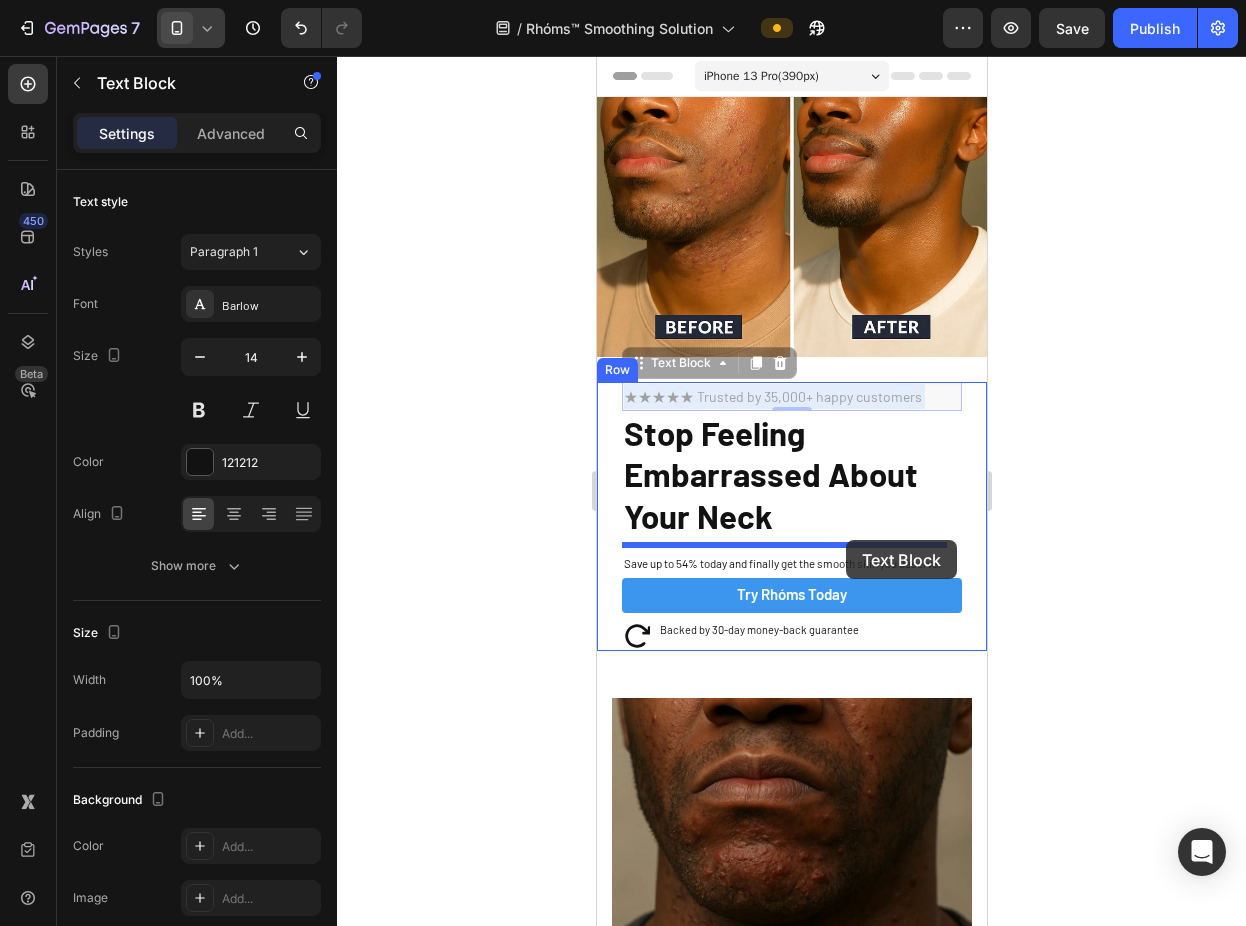 drag, startPoint x: 858, startPoint y: 386, endPoint x: 845, endPoint y: 540, distance: 154.54773 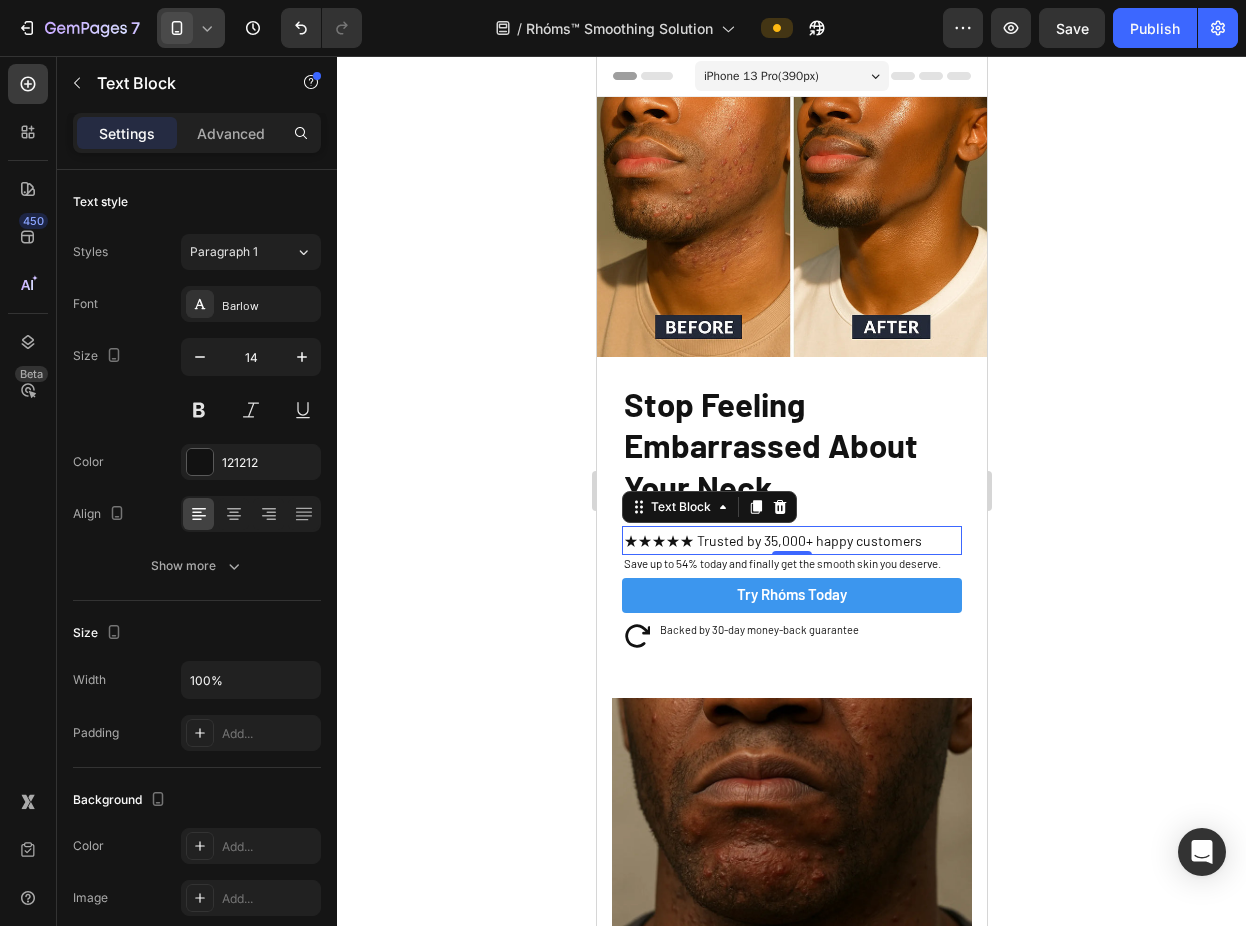 click 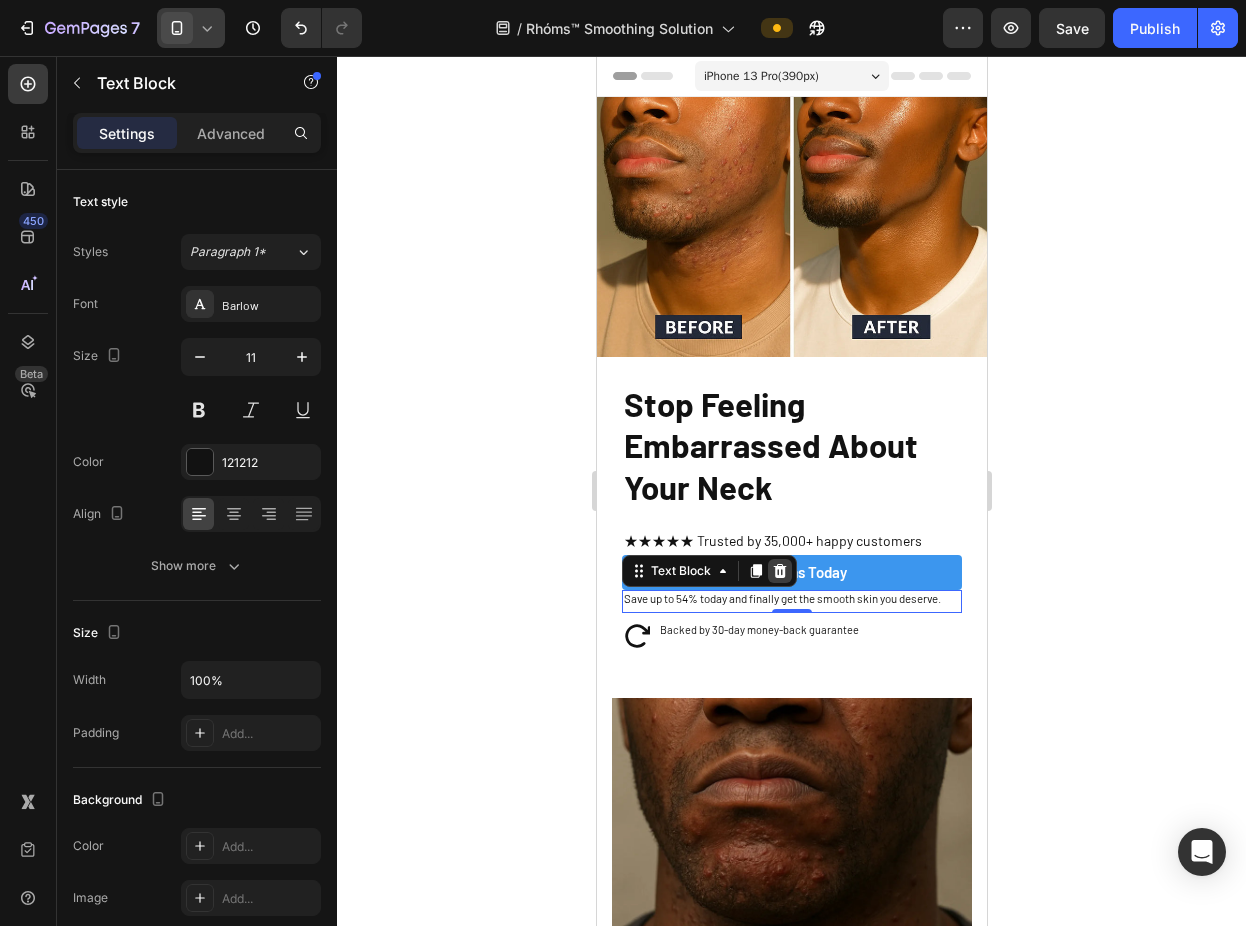 click 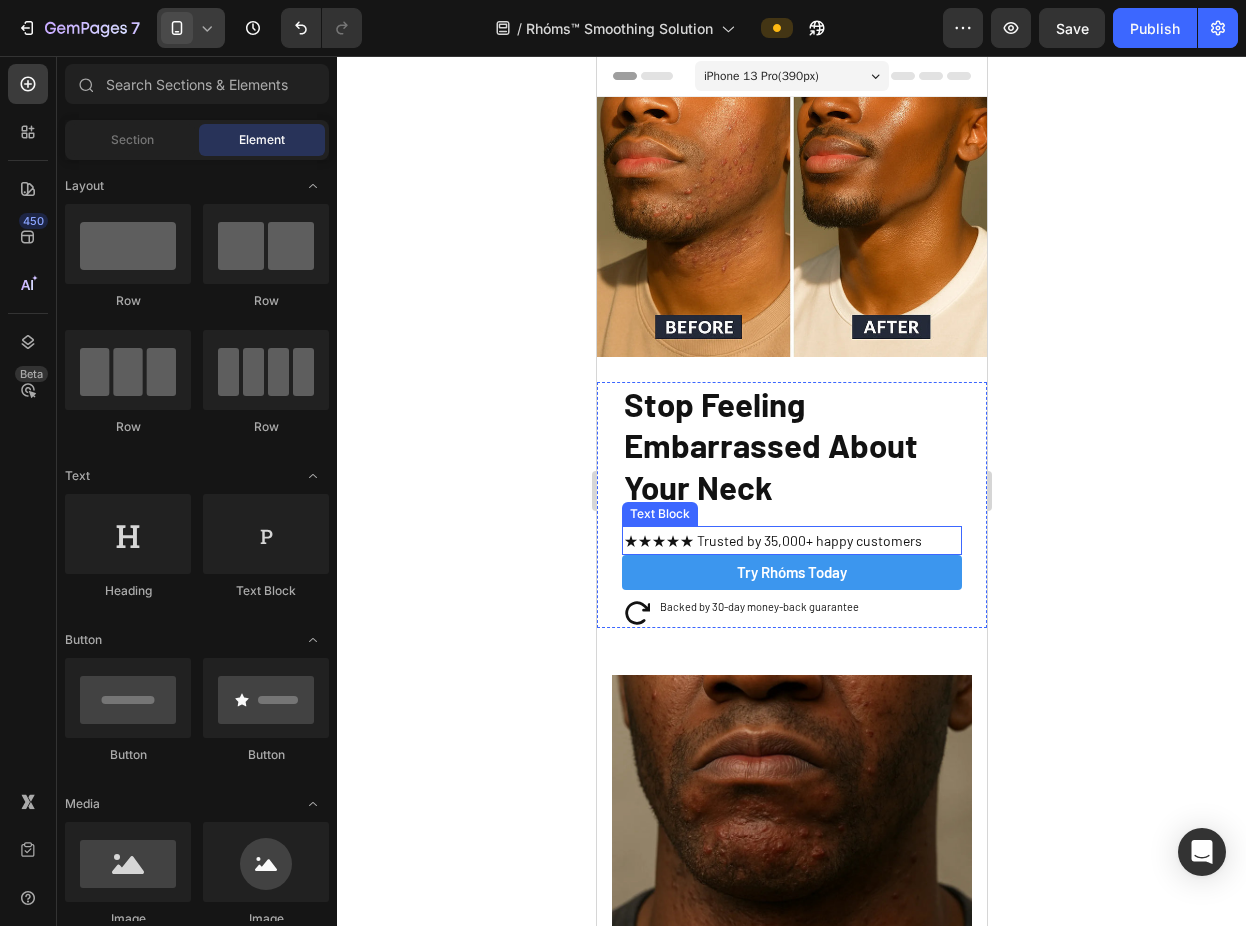 click on "★★★★★ Trusted by 35,000+ happy customers" at bounding box center [791, 540] 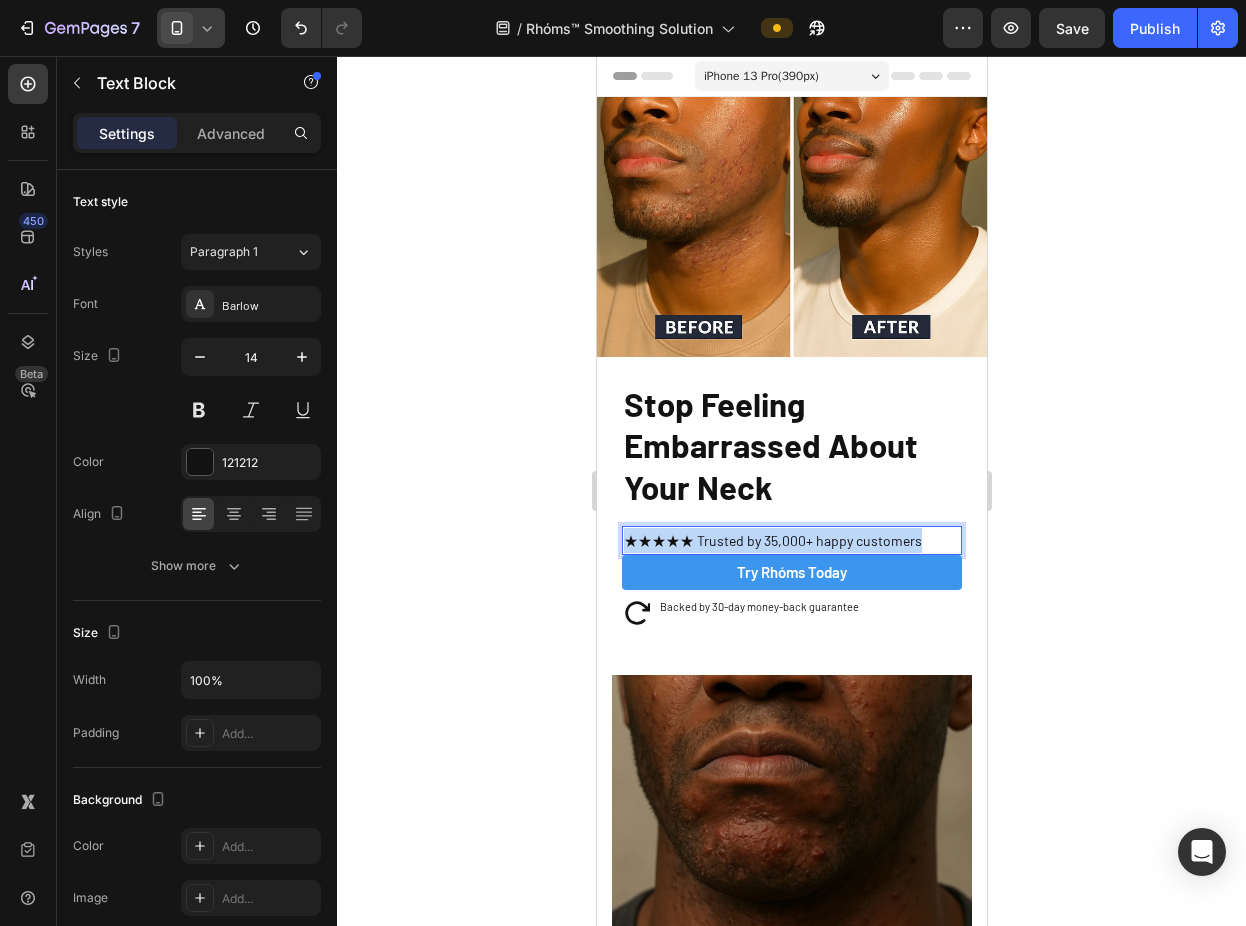 click on "★★★★★ Trusted by 35,000+ happy customers" at bounding box center [791, 540] 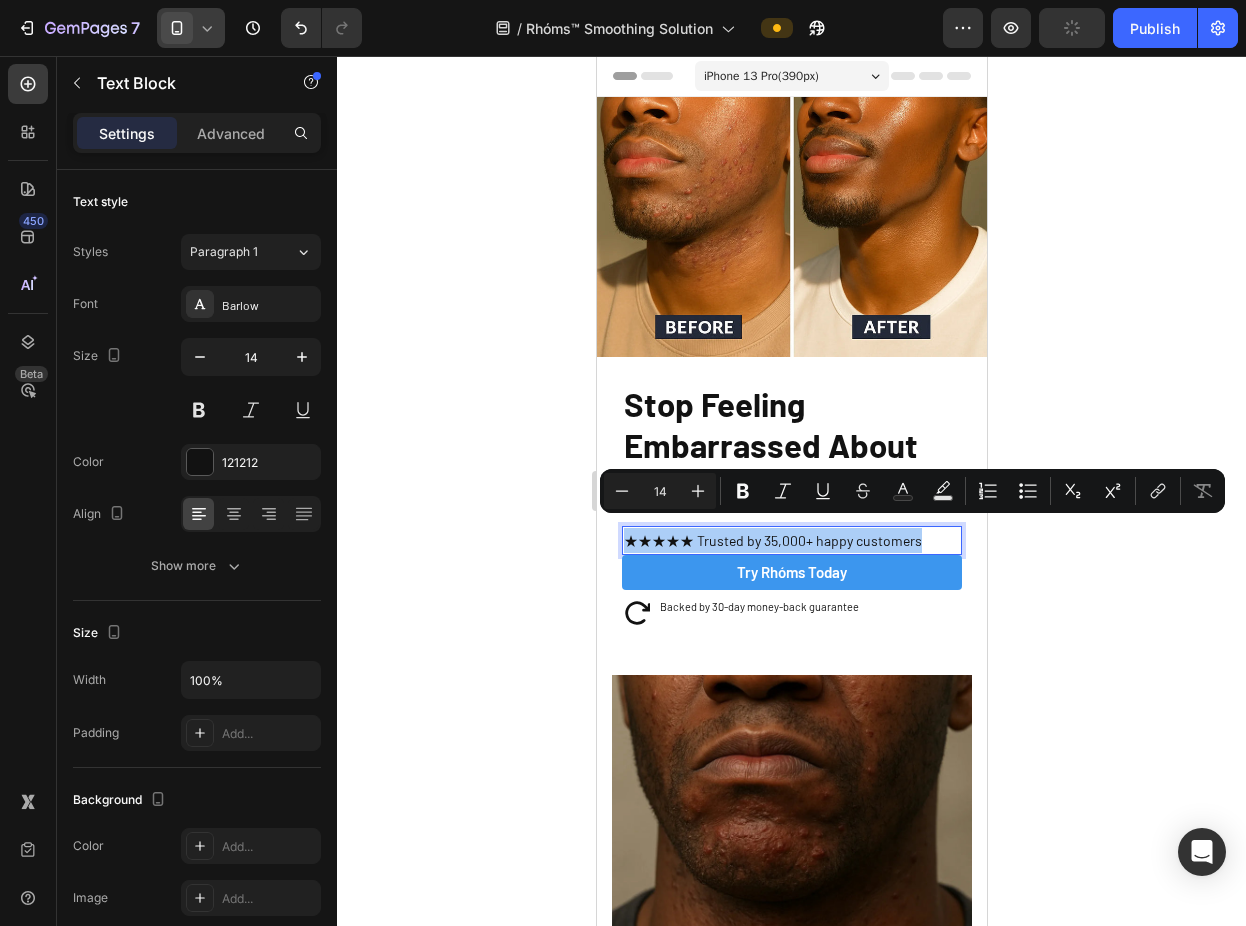 click 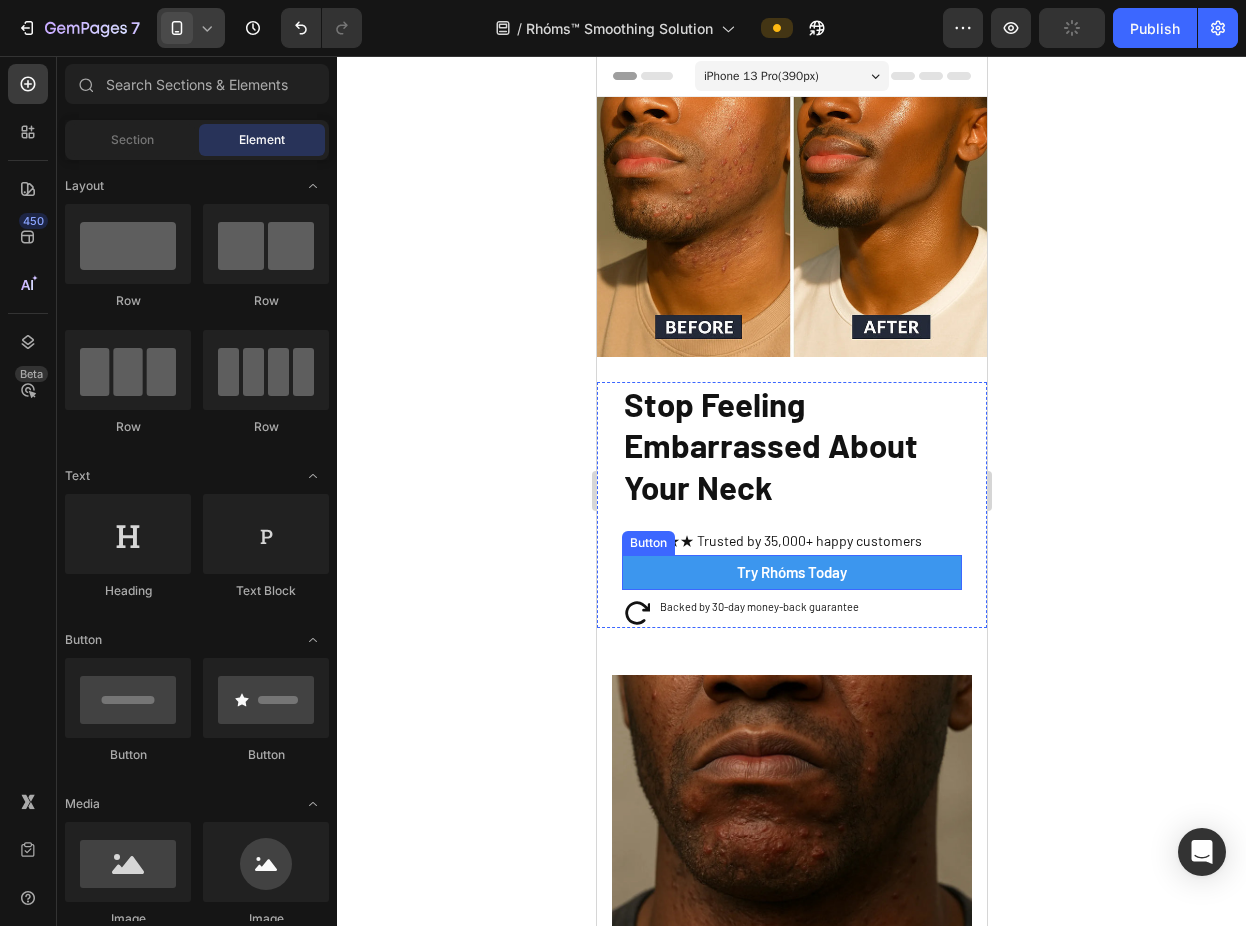 click on "★★★★★ Trusted by 35,000+ happy customers" at bounding box center [791, 540] 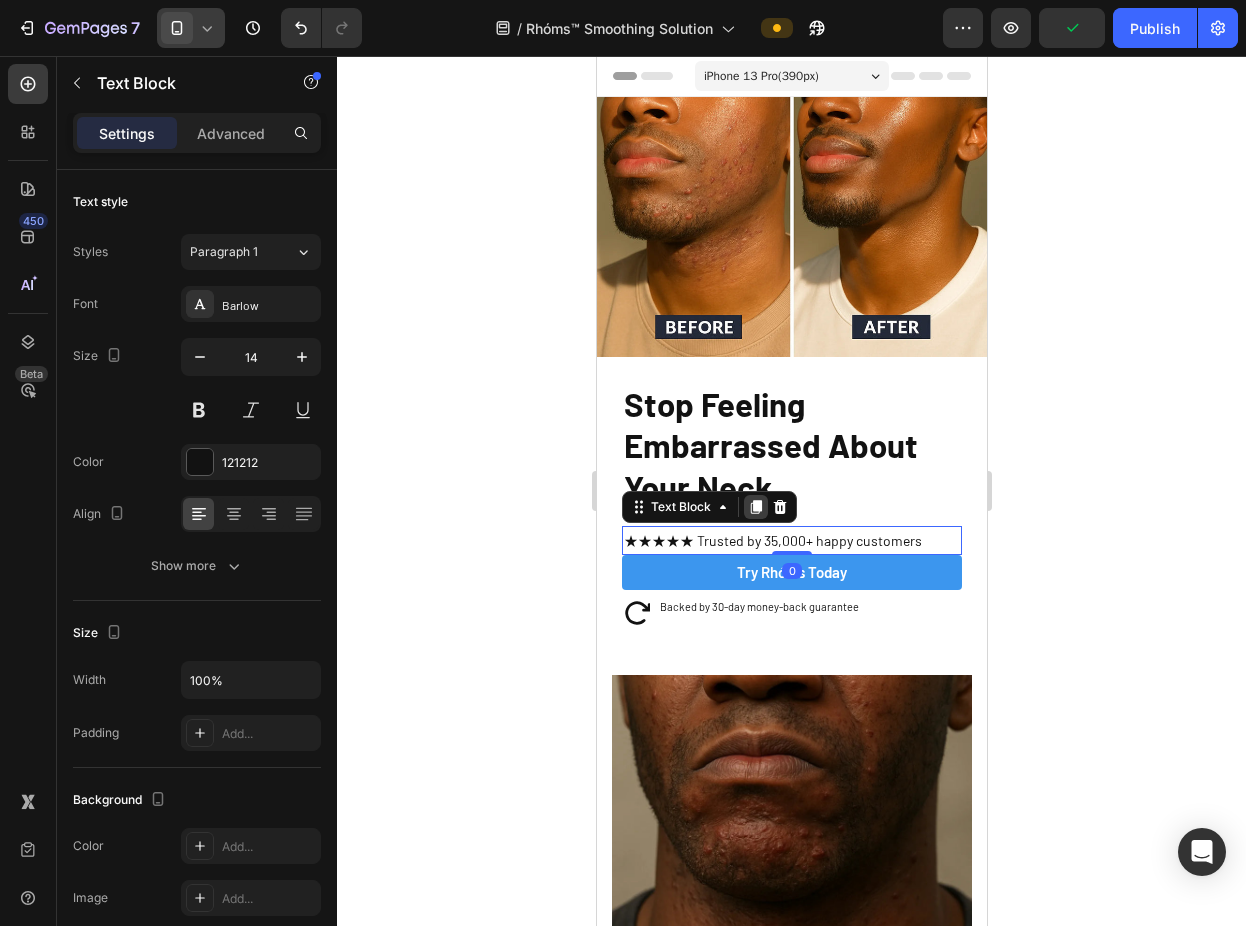 click 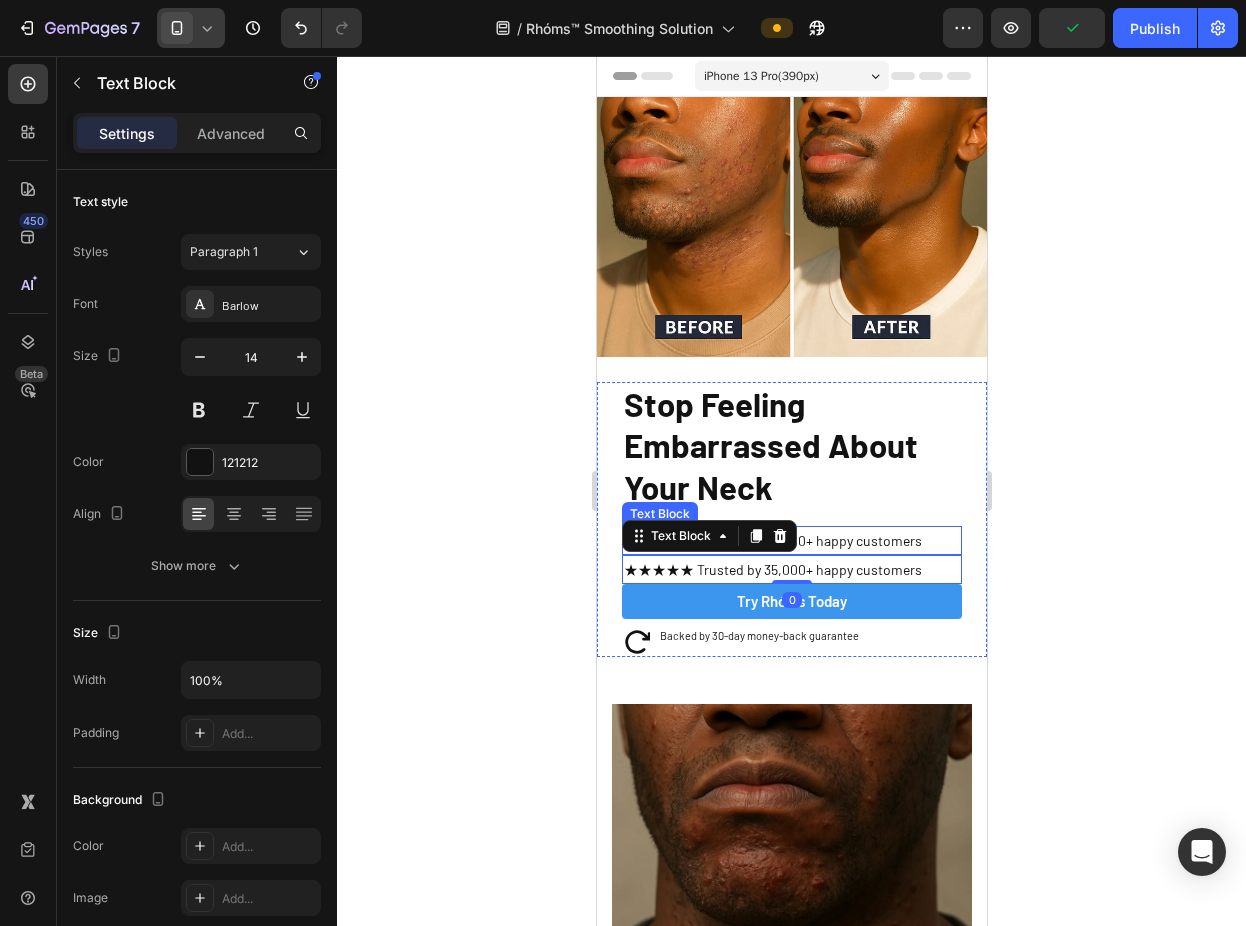 click on "★★★★★ Trusted by 35,000+ happy customers" at bounding box center (791, 540) 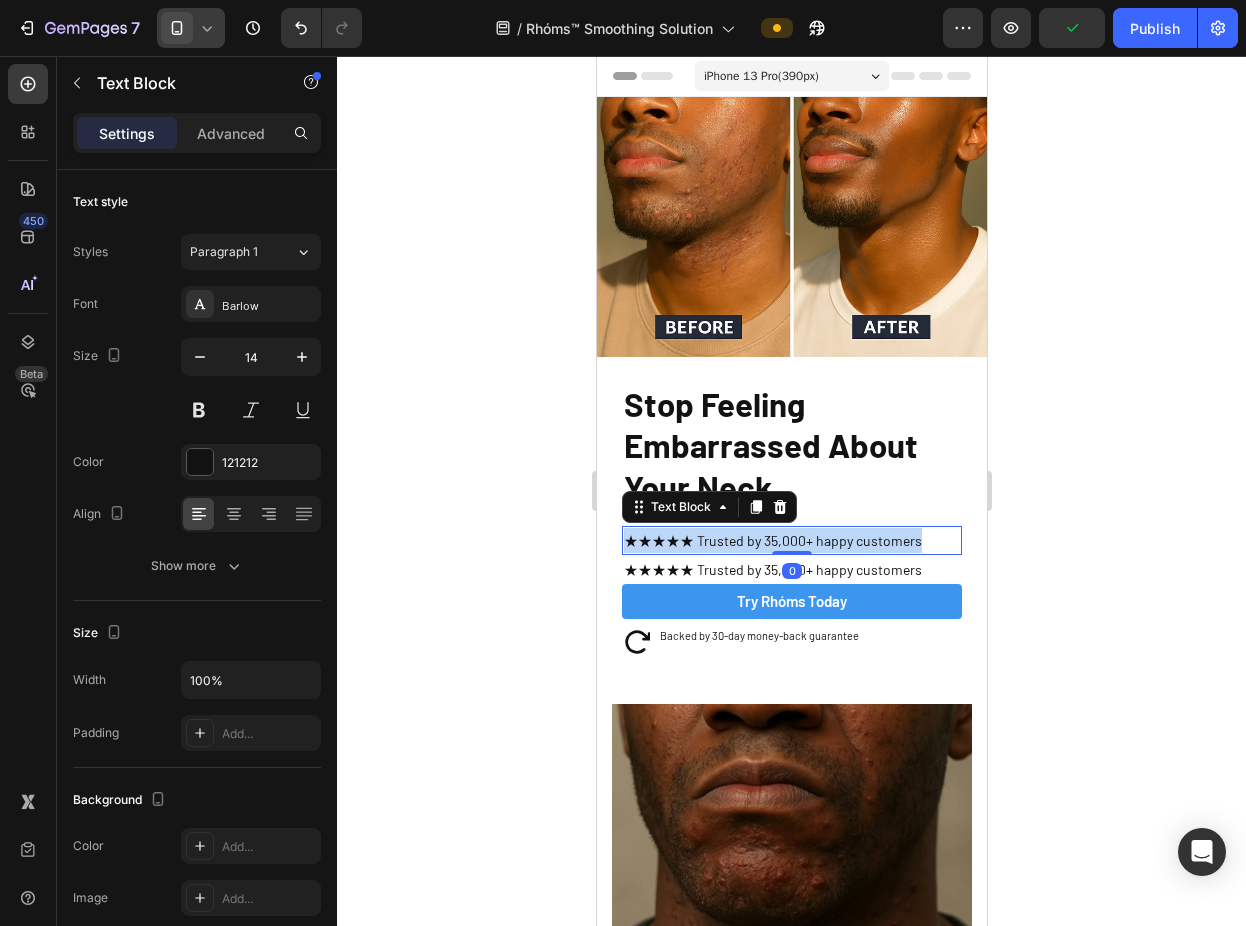 click on "★★★★★ Trusted by 35,000+ happy customers" at bounding box center [791, 540] 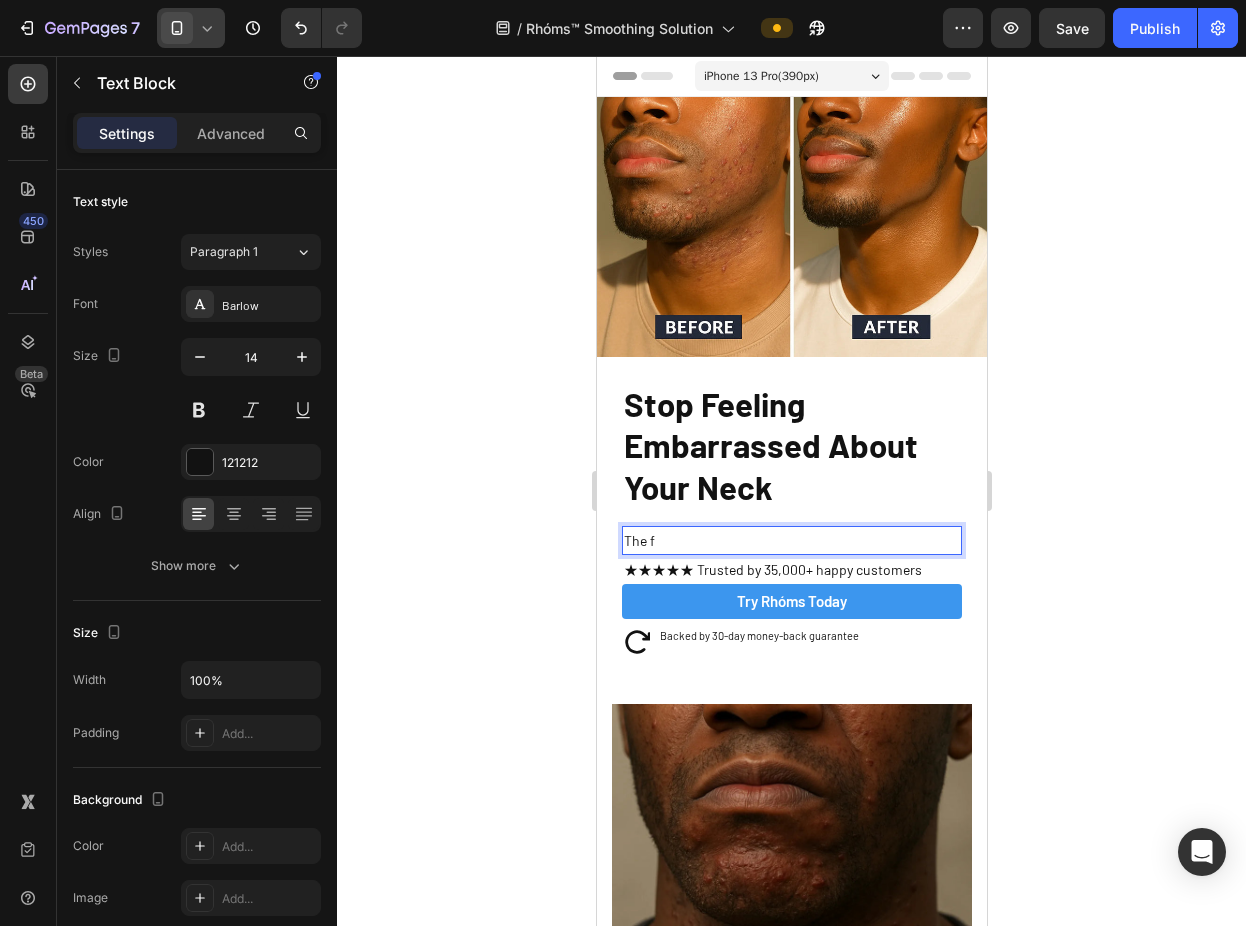 click on "The f" at bounding box center (791, 540) 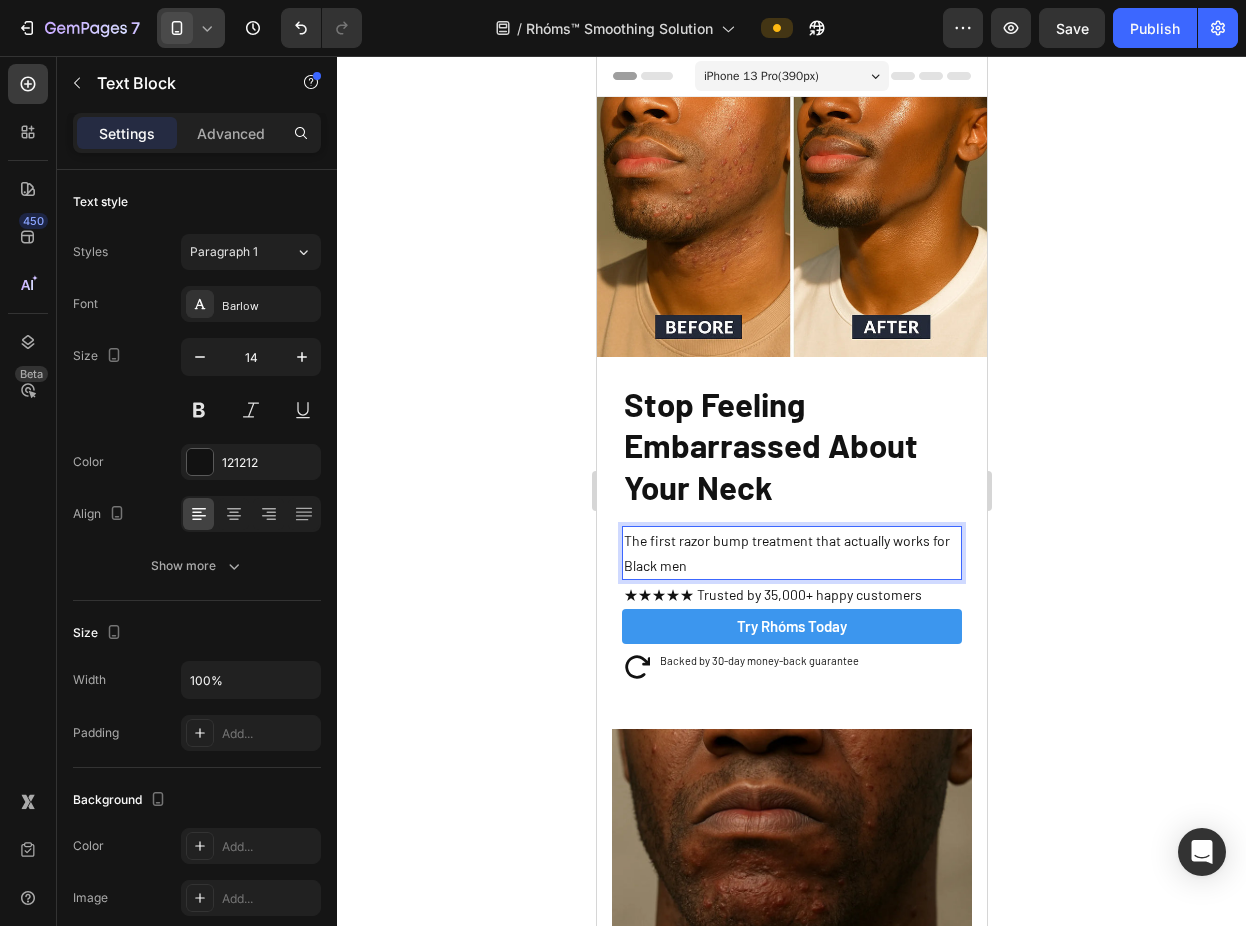 click 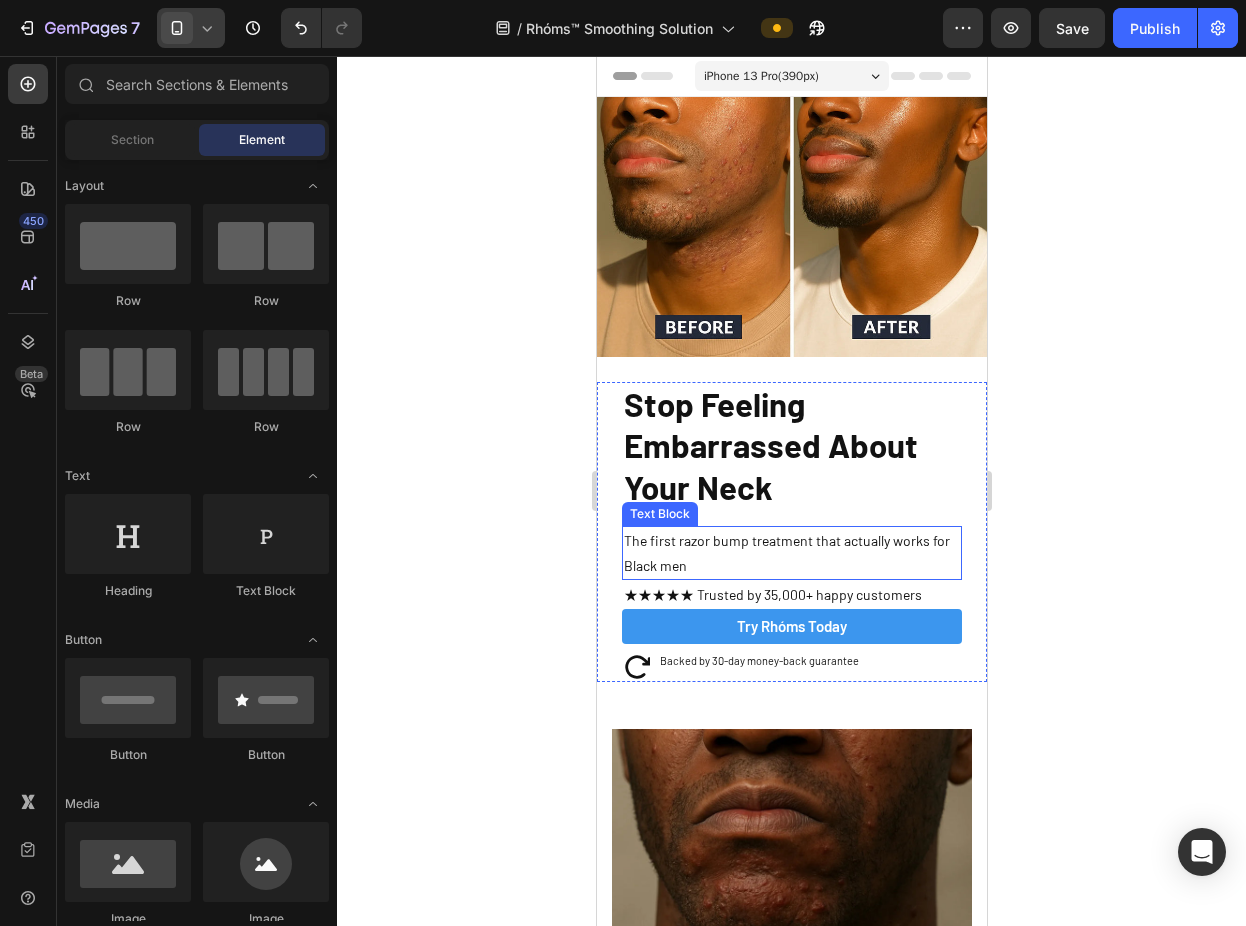click on "The first razor bump treatment that actually works for Black men" at bounding box center [791, 553] 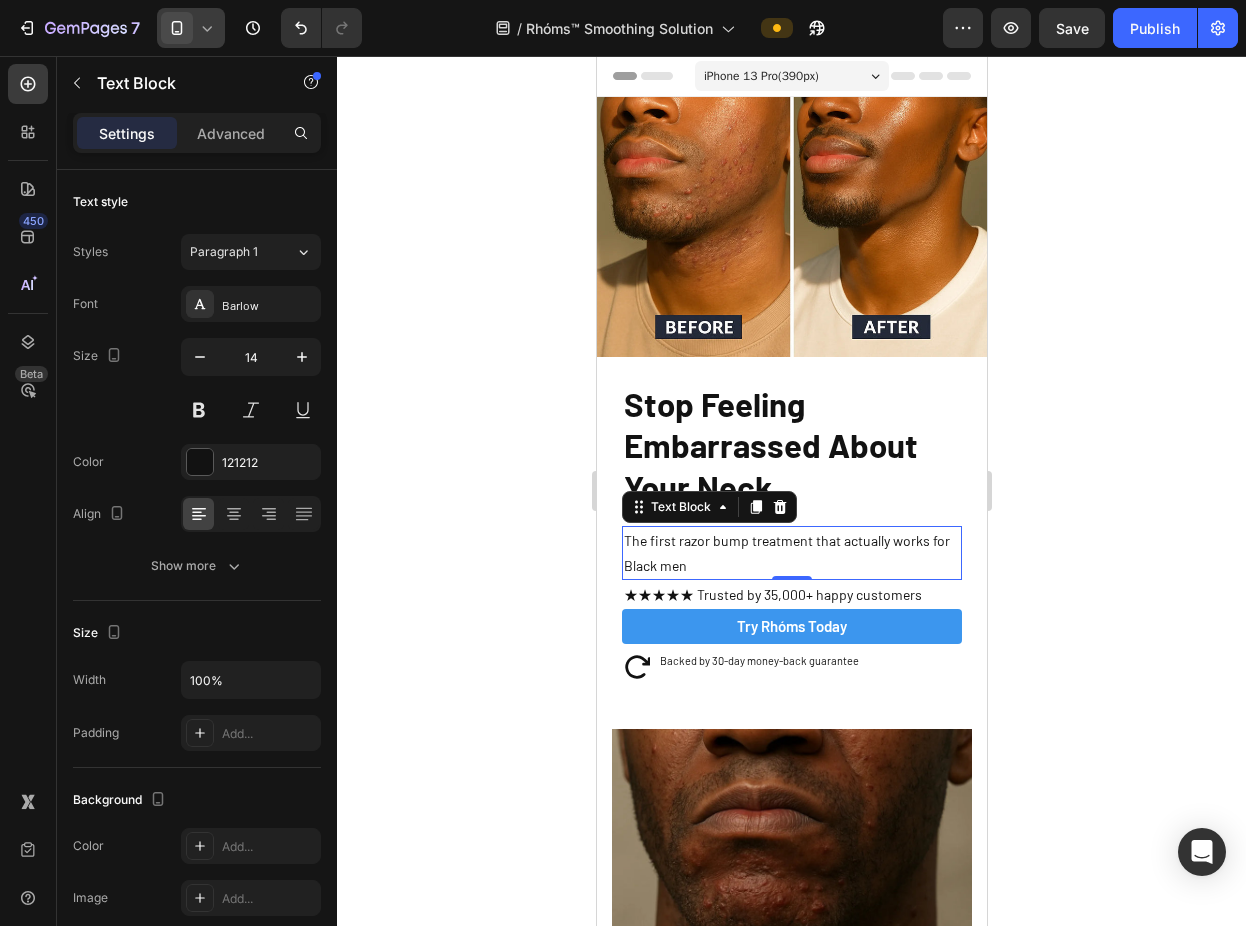 click on "★★★★★ Trusted by 35,000+ happy customers" at bounding box center [791, 594] 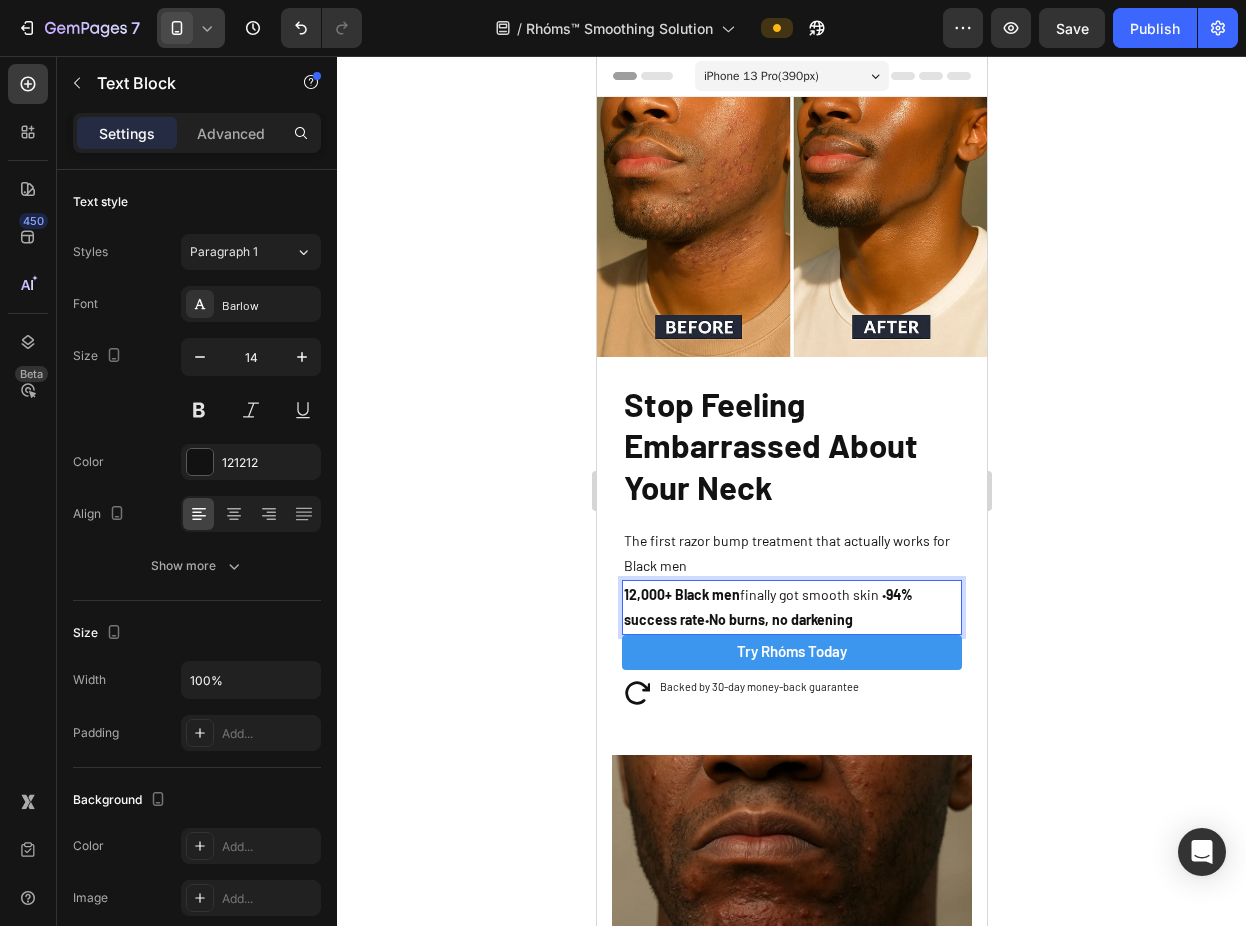 click on "12,000+ Black men  finally got smooth skin •  94% success rate  •  No burns, no darkening" at bounding box center [791, 607] 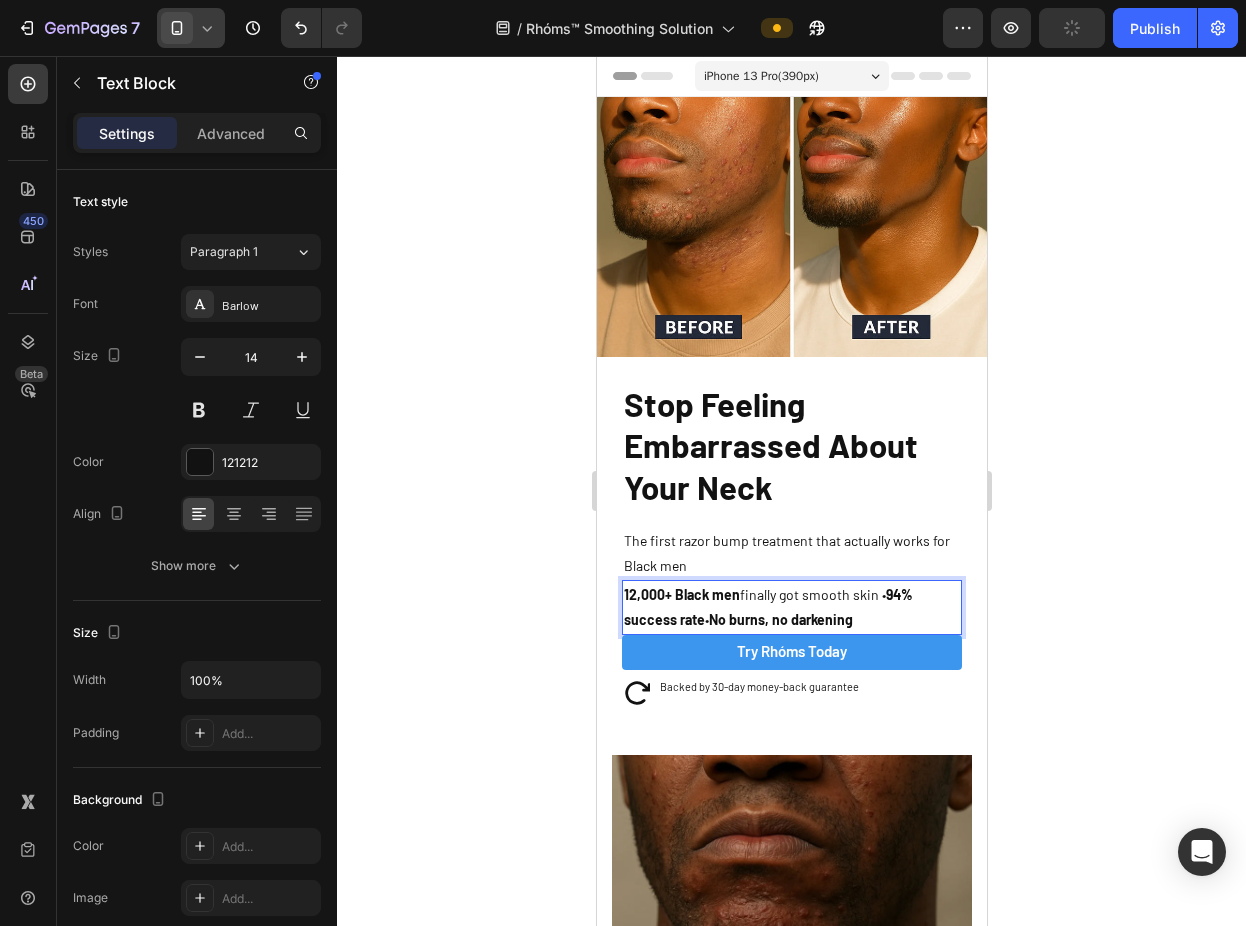 click on "12,000+ Black men  finally got smooth skin •  94% success rate  •  No burns, no darkening" at bounding box center [791, 607] 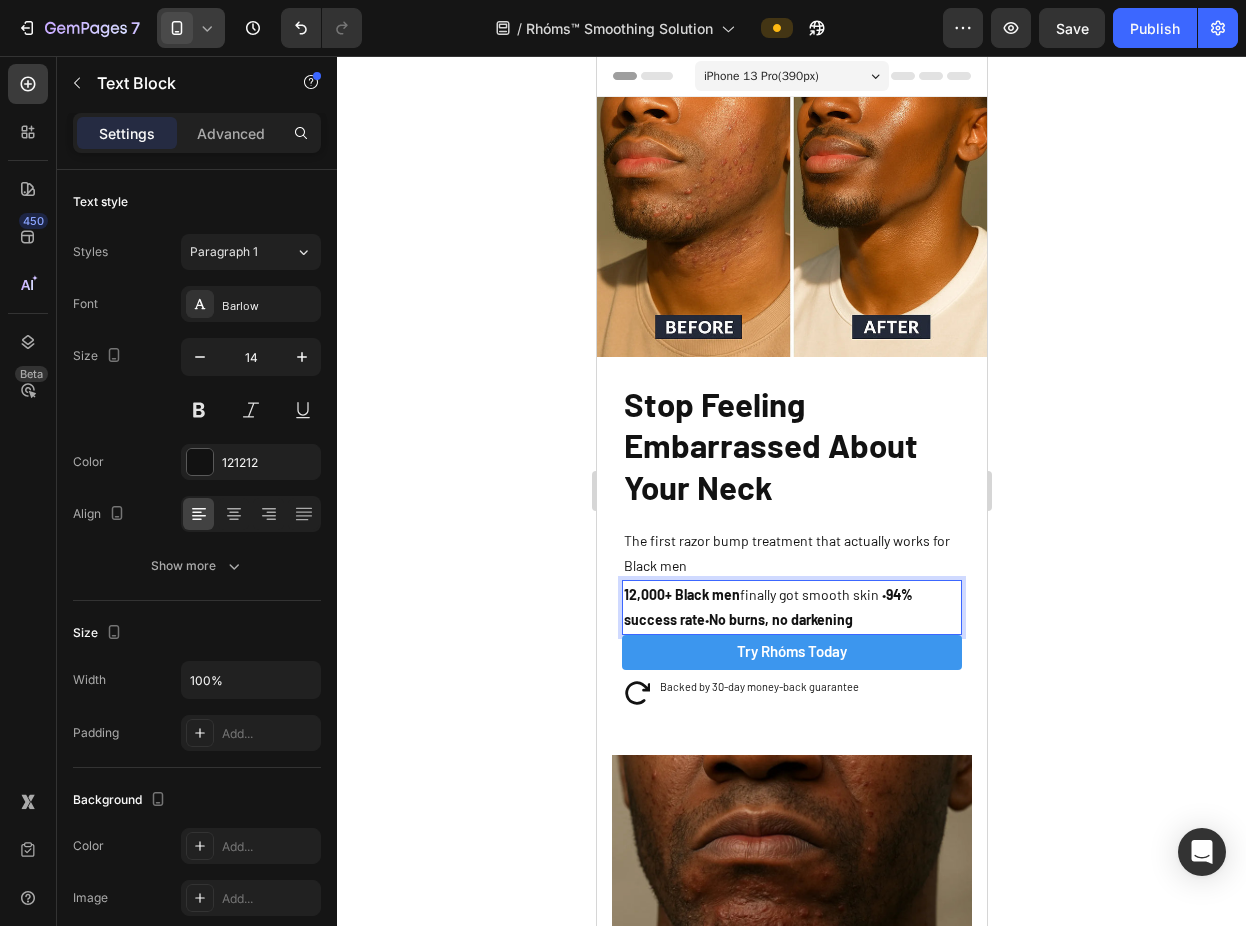 click on "12,000+ Black men  finally got smooth skin •  94% success rate  •  No burns, no darkening" at bounding box center [791, 607] 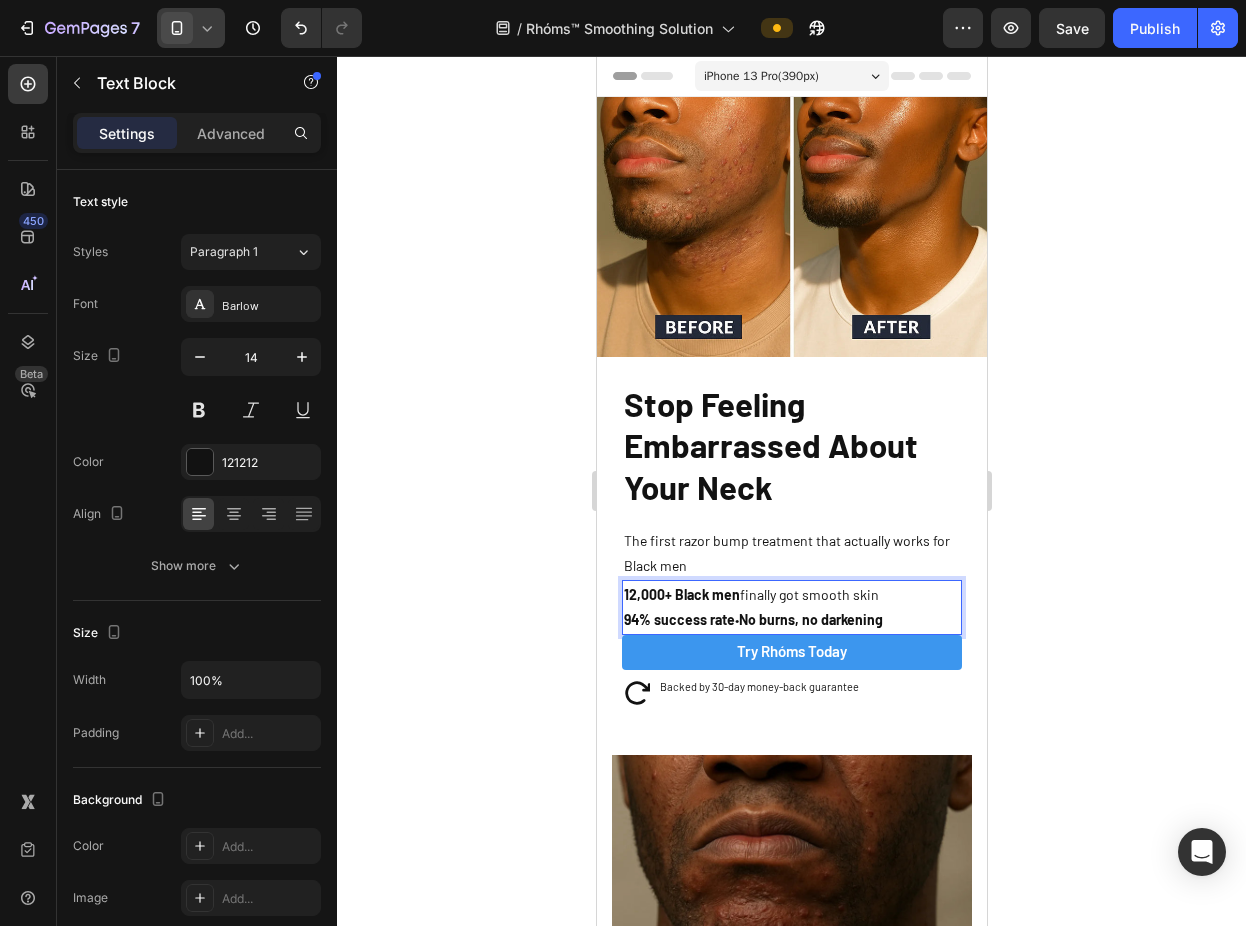 click on "No burns, no darkening" at bounding box center [810, 619] 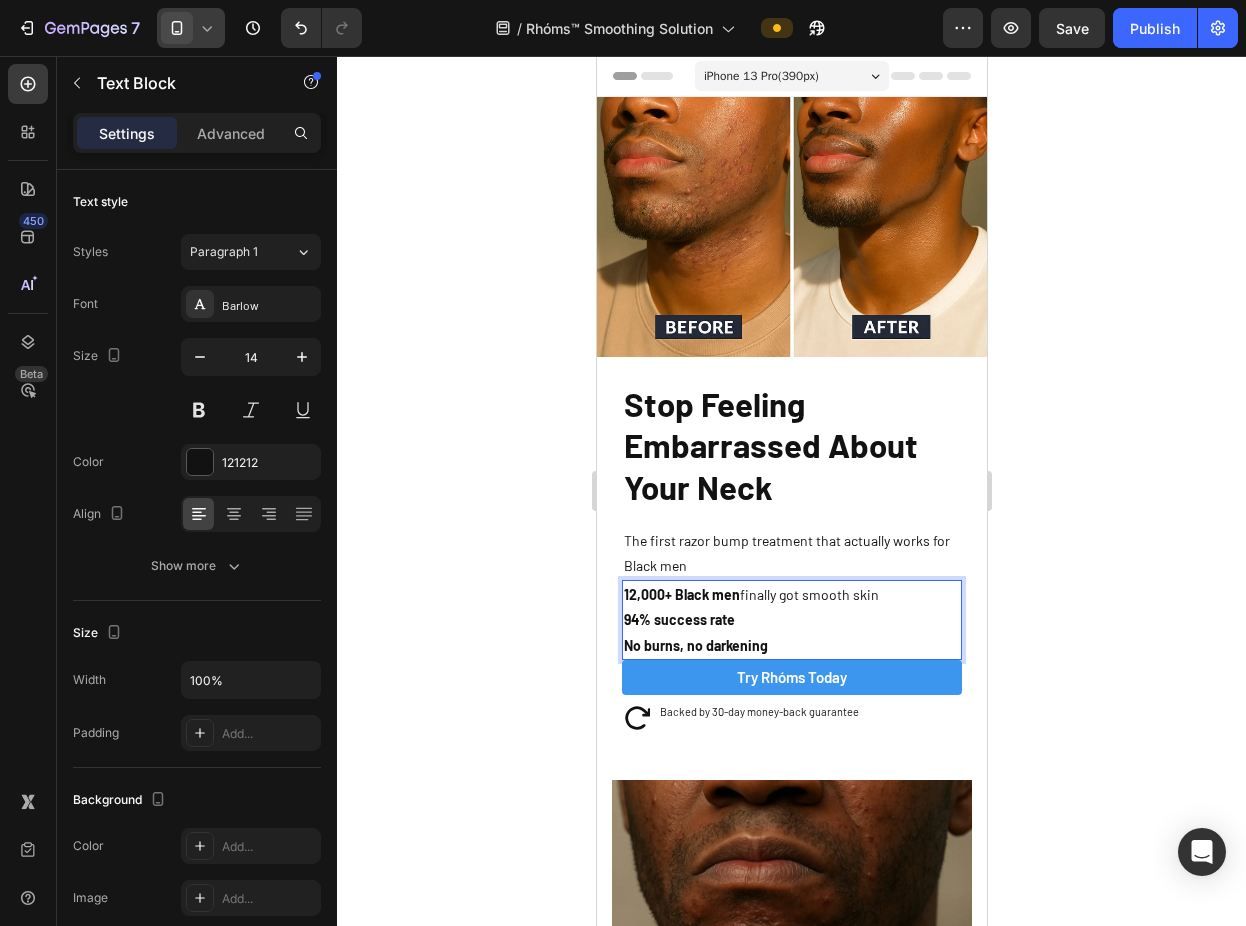 click on "No burns, no darkening" at bounding box center (791, 645) 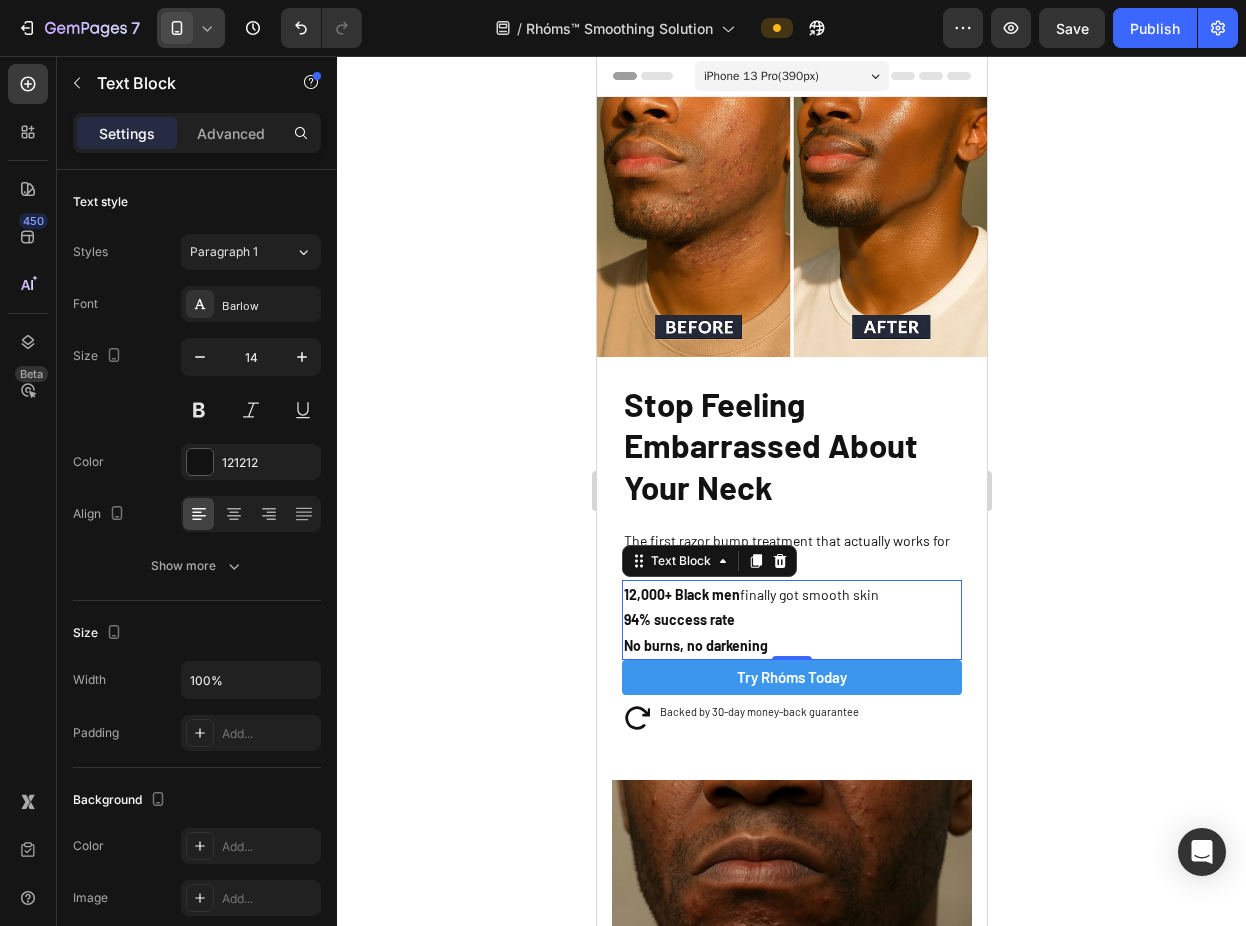 click 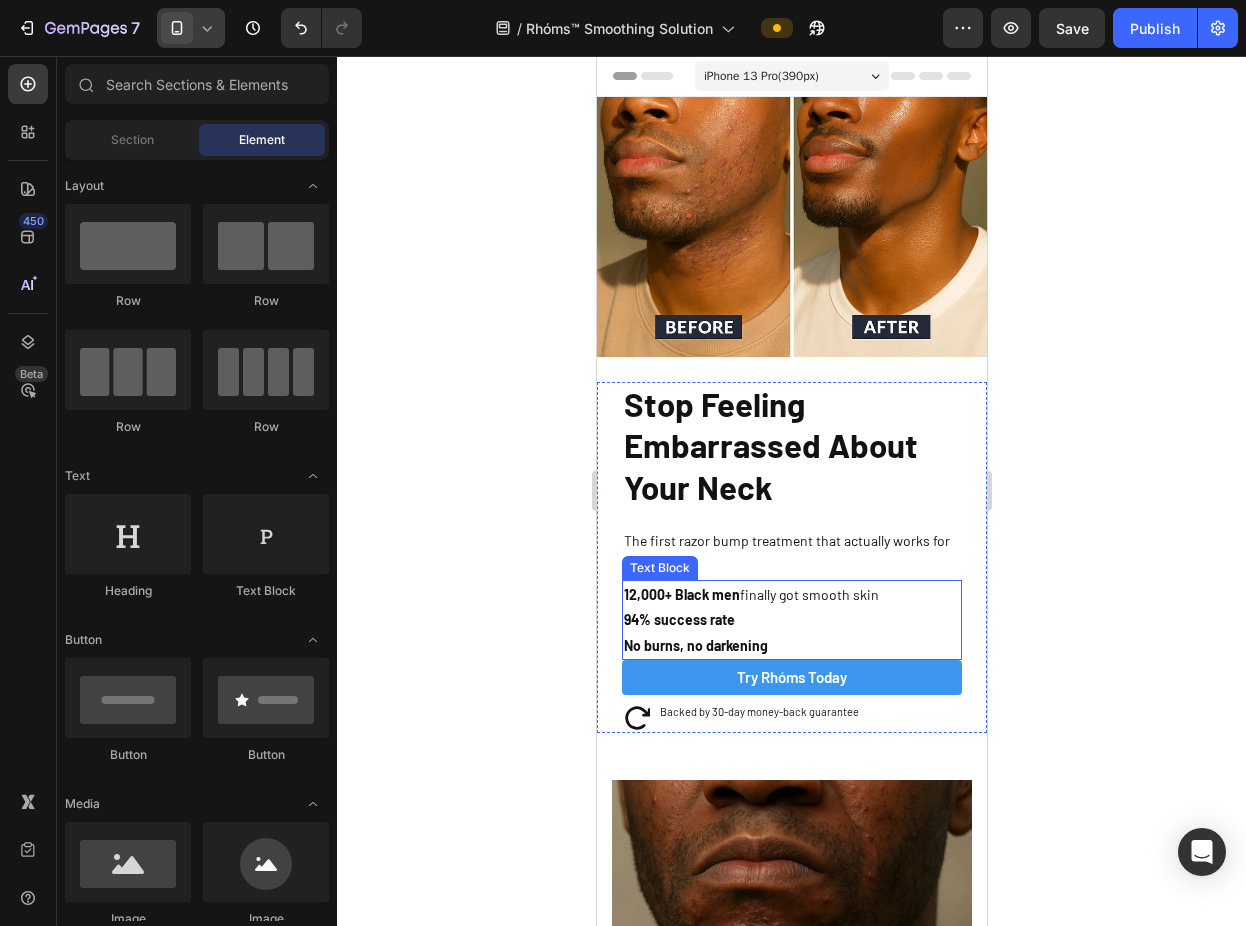 click on "94% success rate" at bounding box center (791, 619) 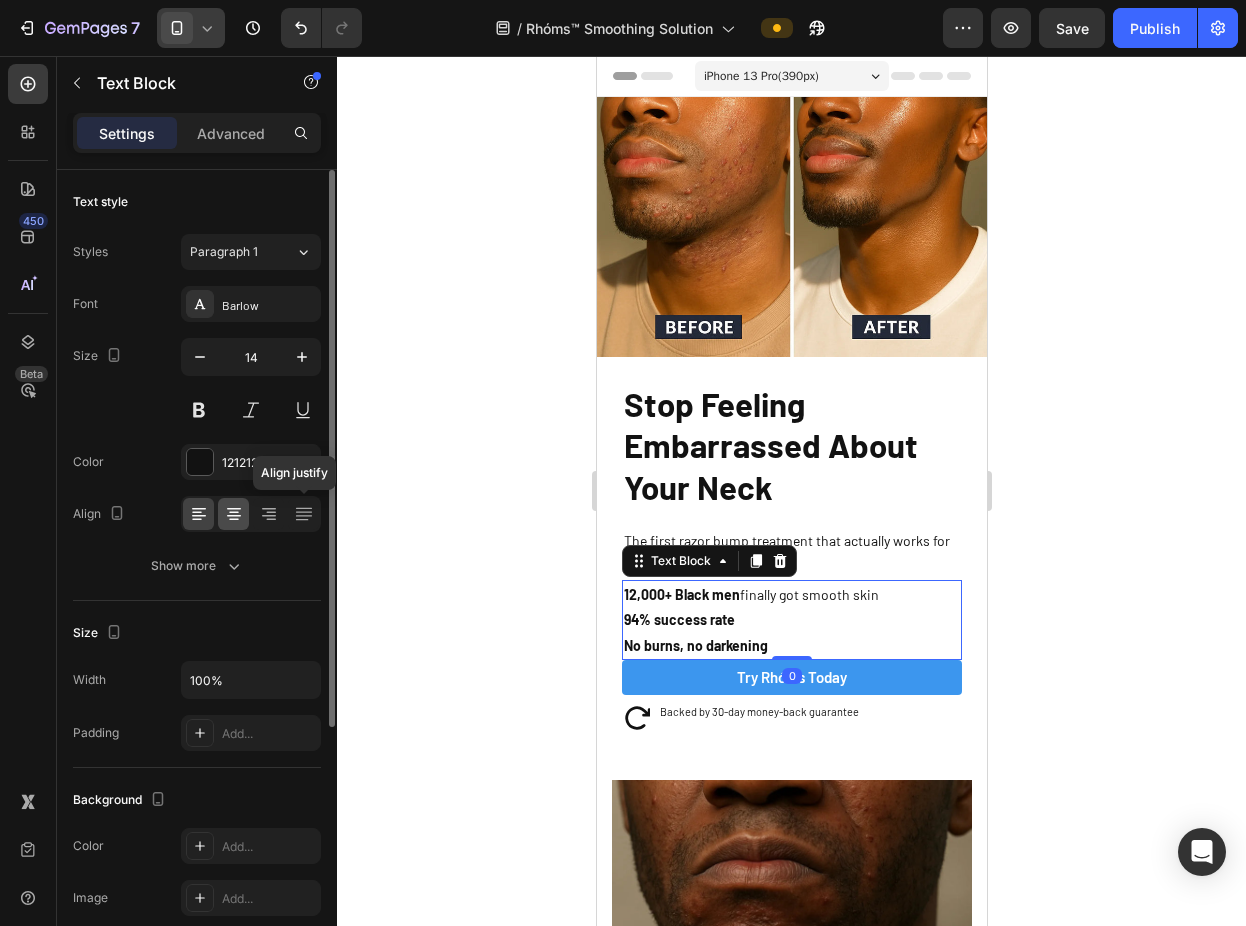 click 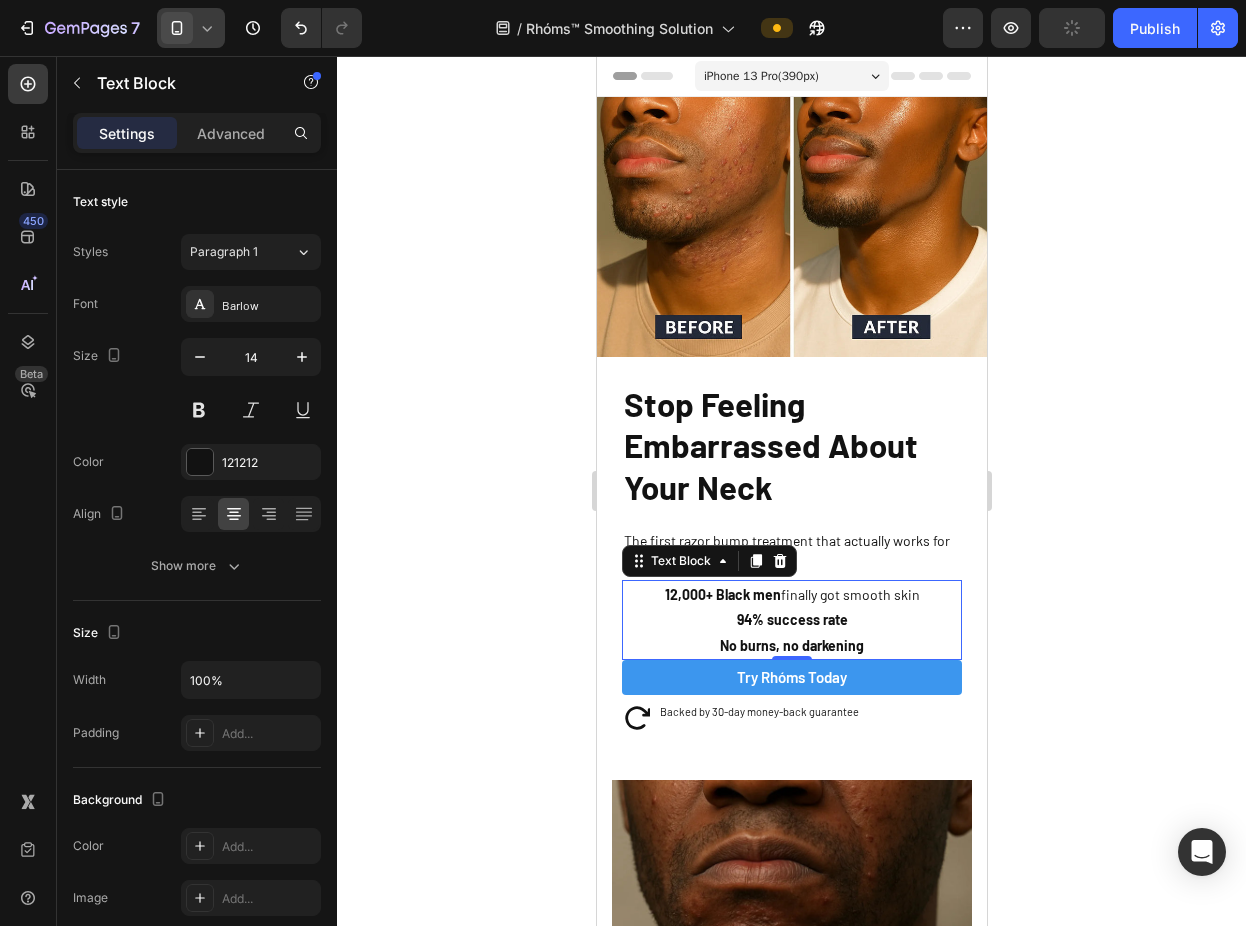 click 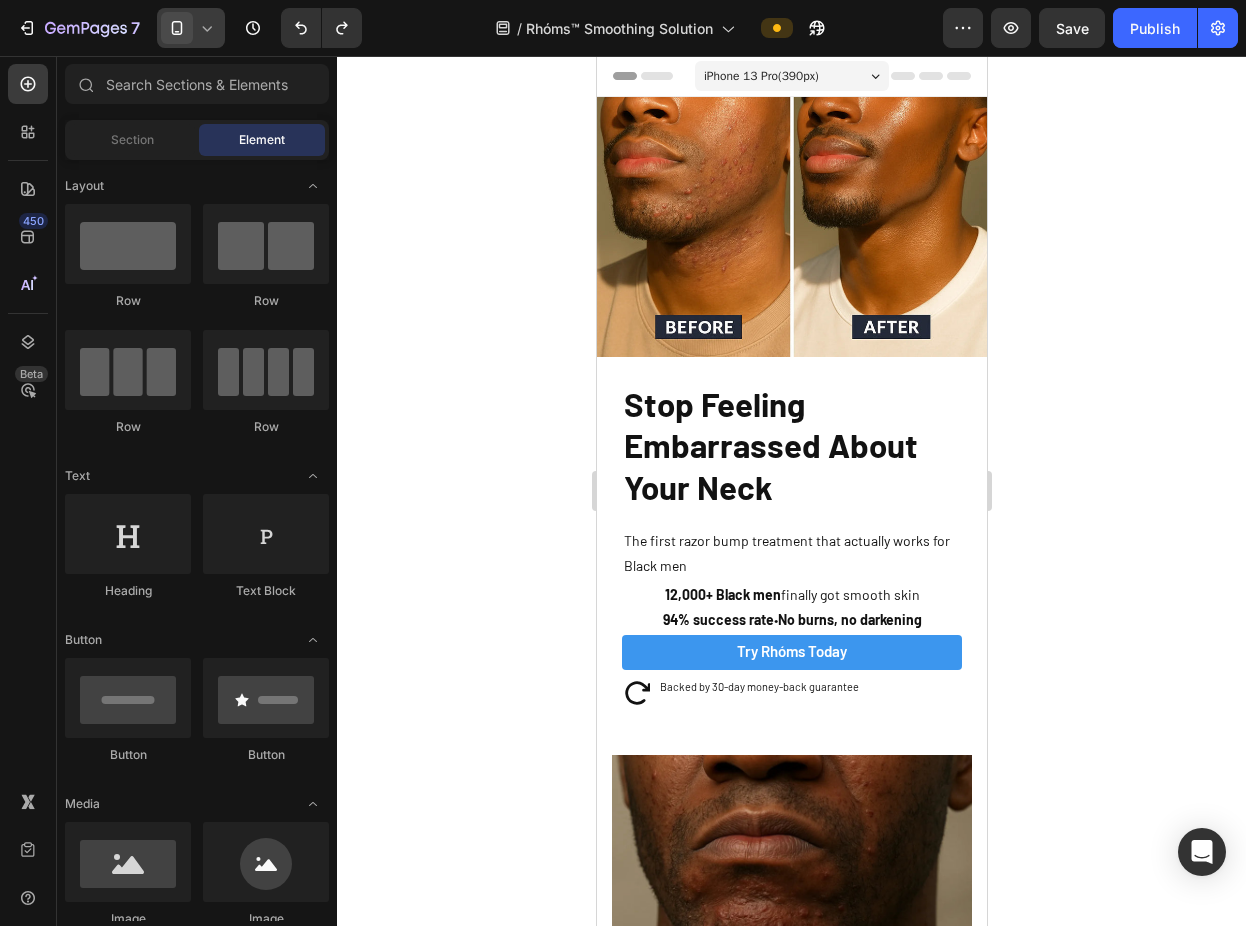 click 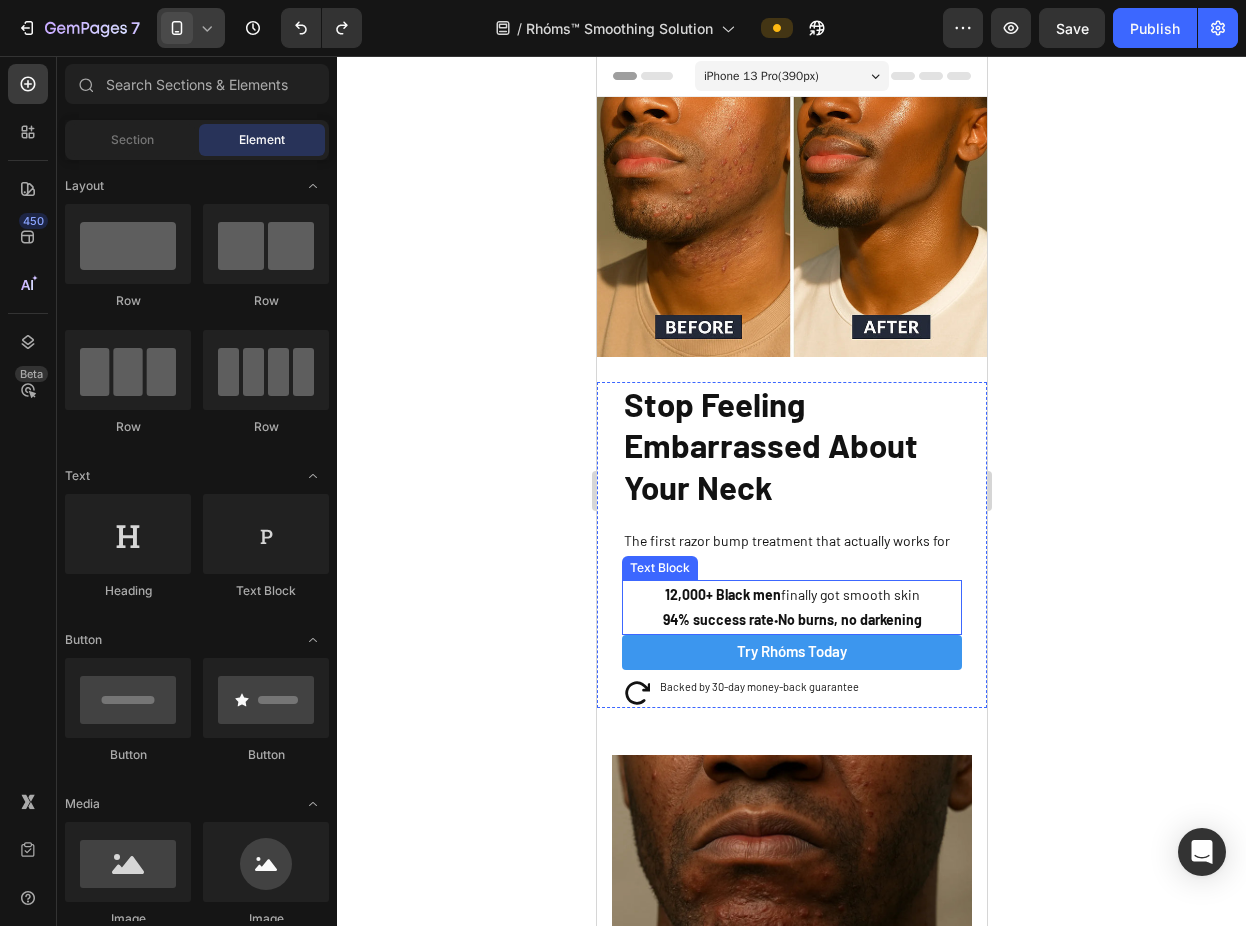 click on "12,000+ Black men  finally got smooth skin" at bounding box center (791, 594) 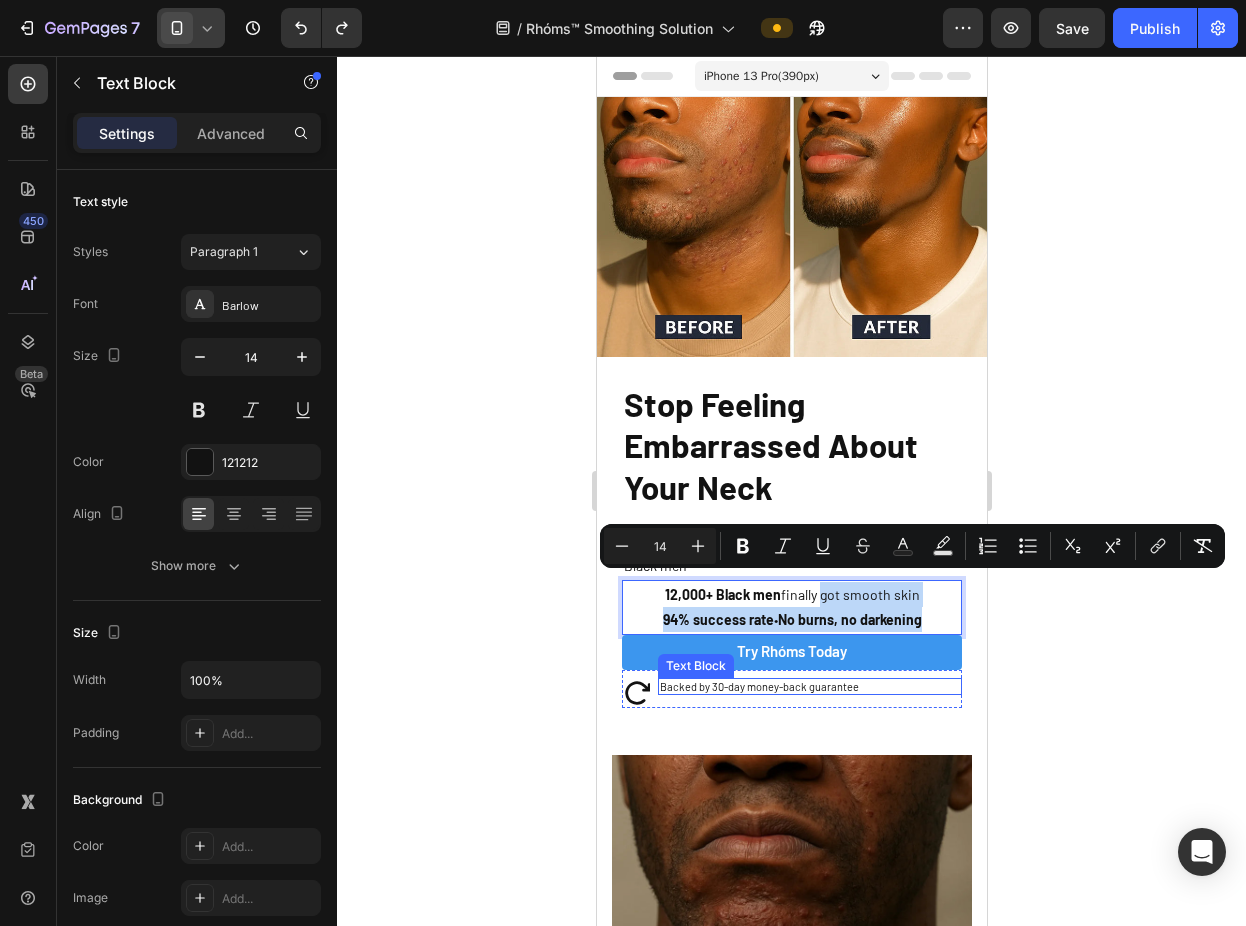 drag, startPoint x: 809, startPoint y: 595, endPoint x: 833, endPoint y: 664, distance: 73.05477 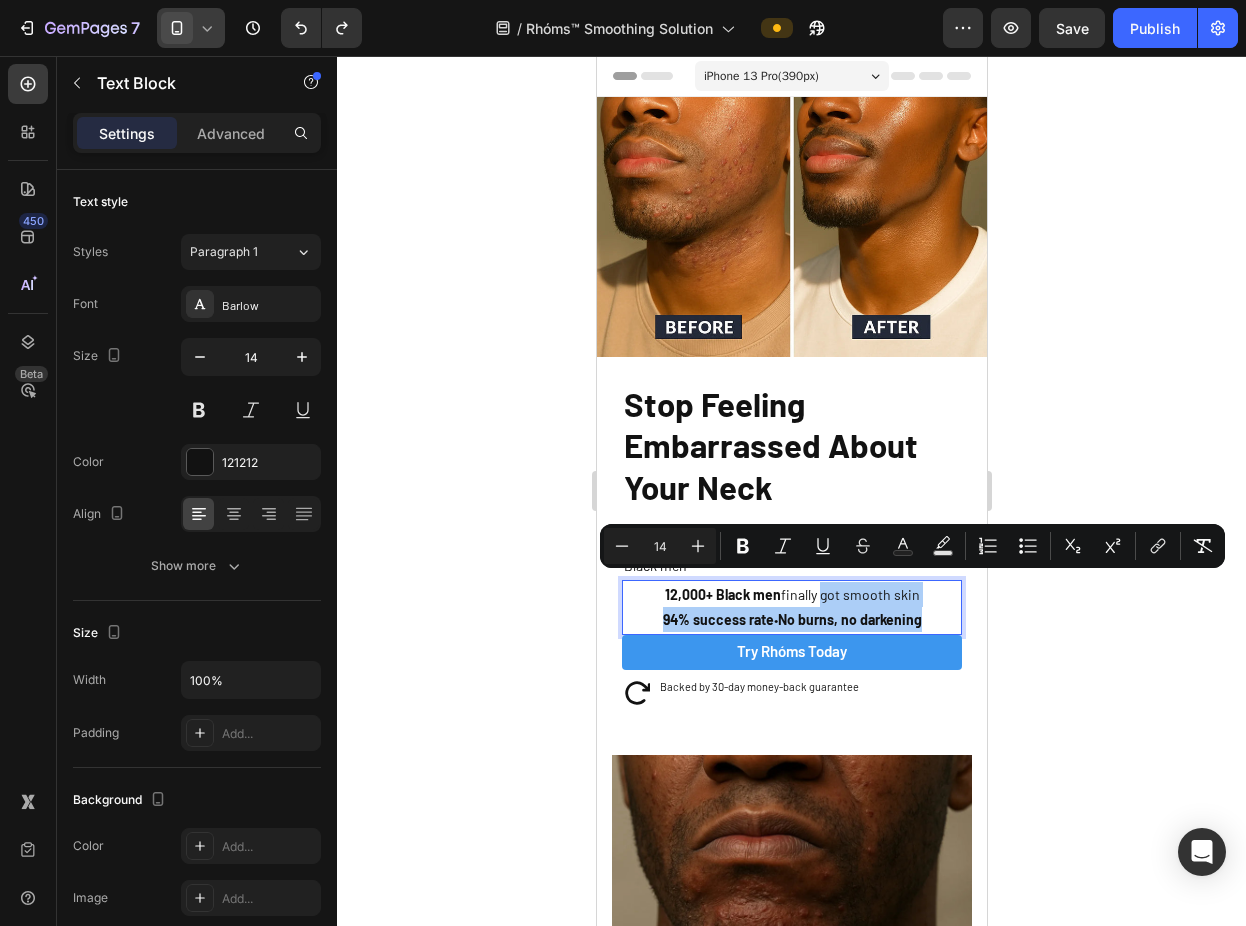 drag, startPoint x: 1028, startPoint y: 631, endPoint x: 363, endPoint y: 545, distance: 670.53784 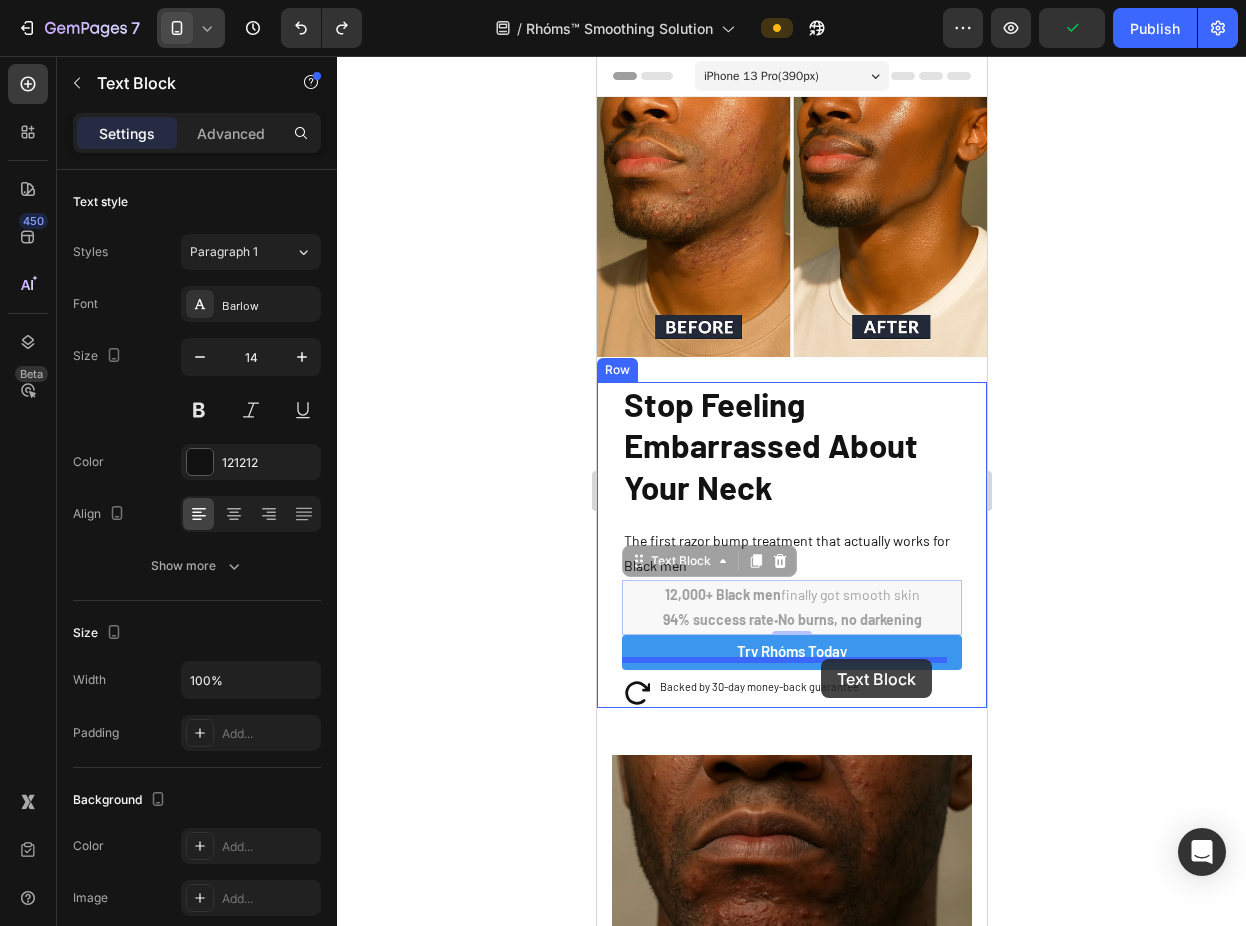 drag, startPoint x: 934, startPoint y: 593, endPoint x: 818, endPoint y: 659, distance: 133.46161 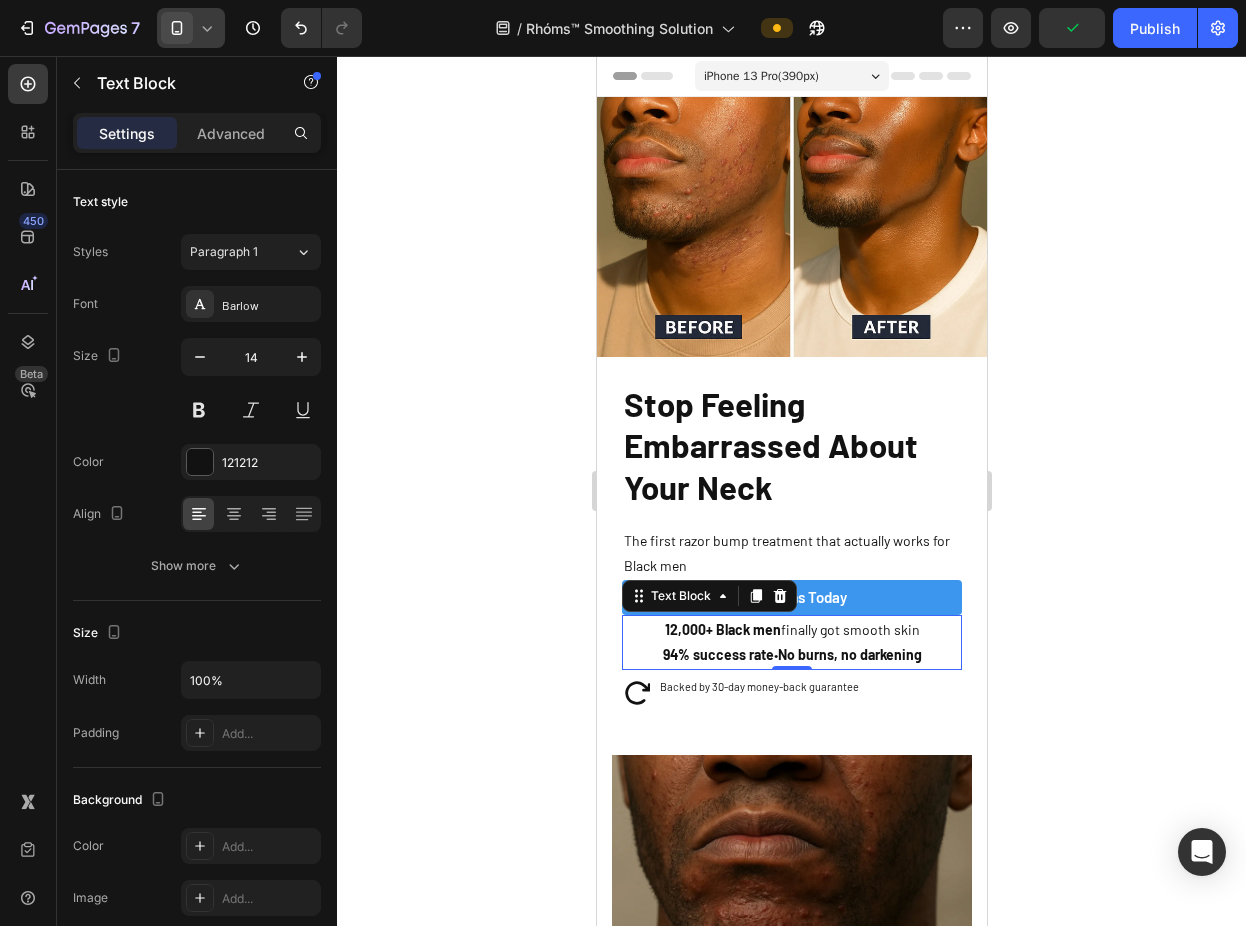 click 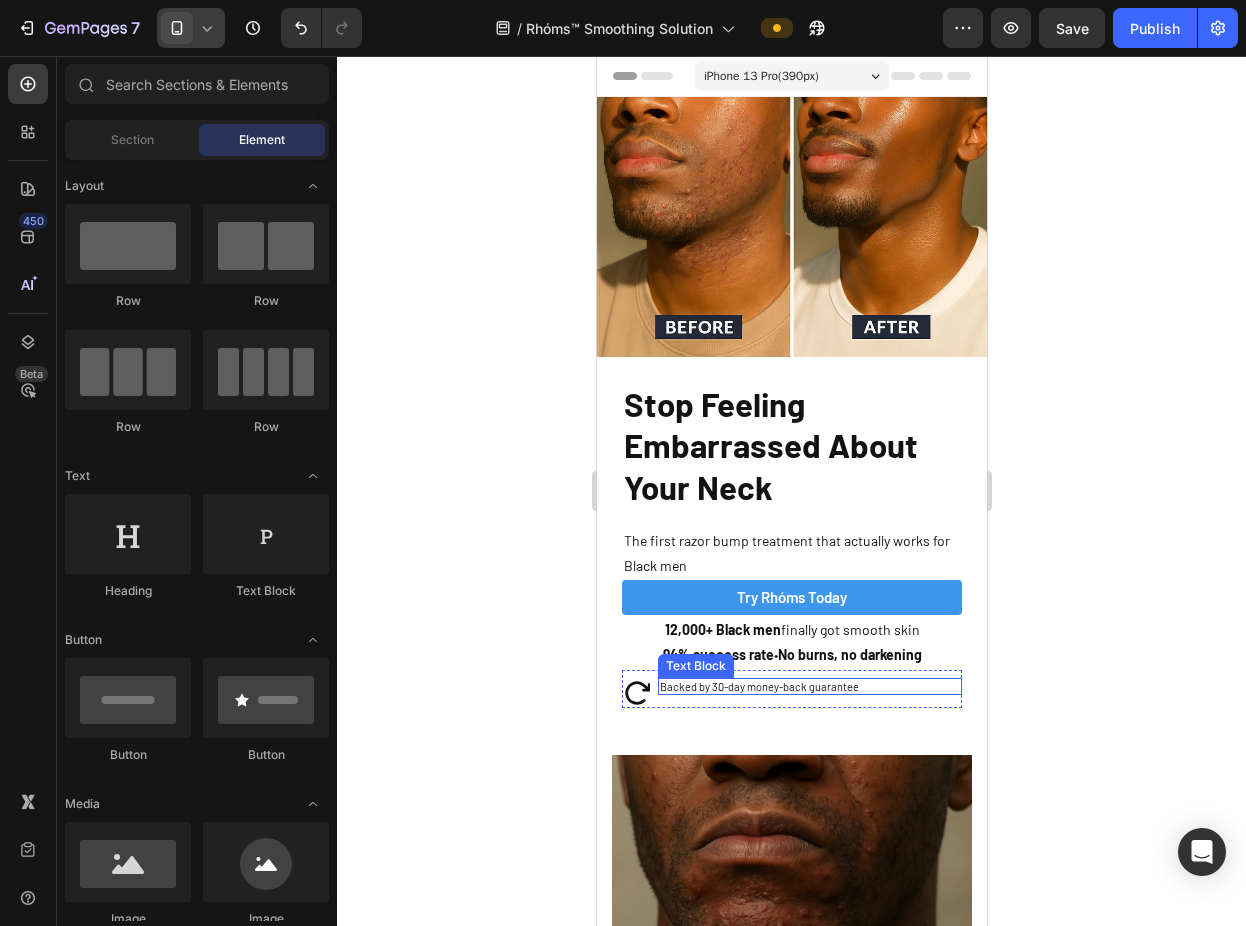 click on "Backed by 30-day money-back guarantee" at bounding box center (809, 687) 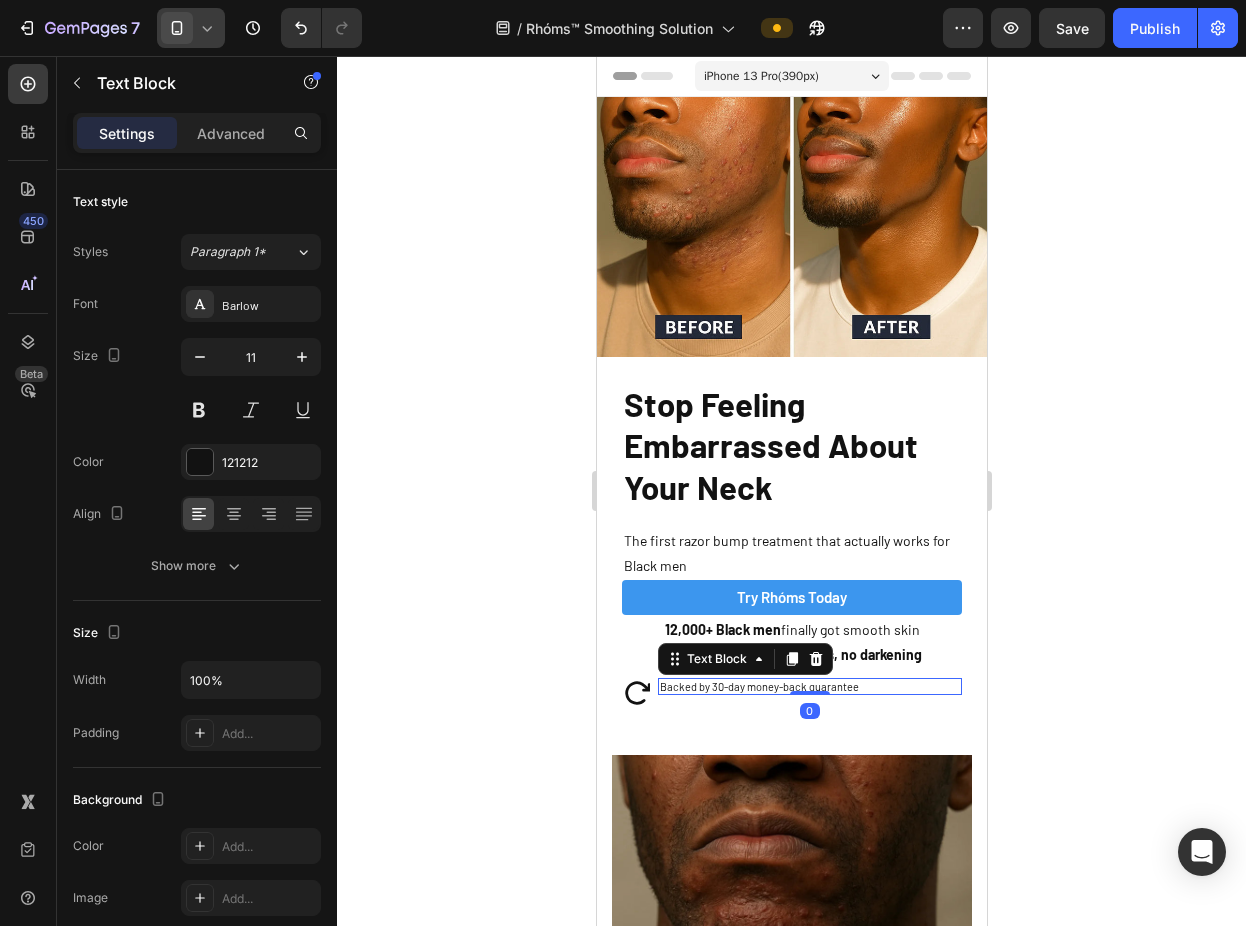 click on "Backed by 30-day money-back guarantee Text Block   0" at bounding box center [809, 689] 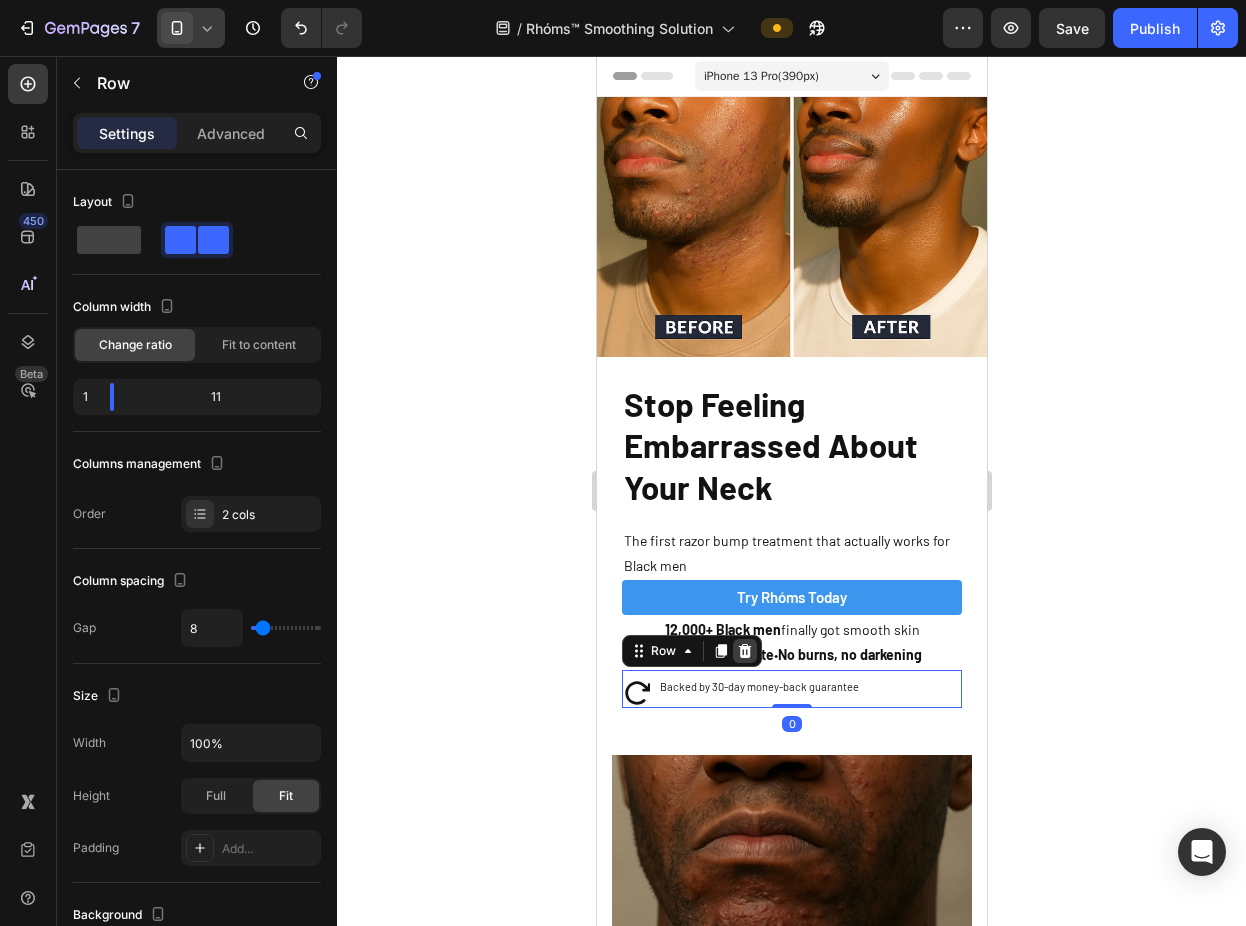 click 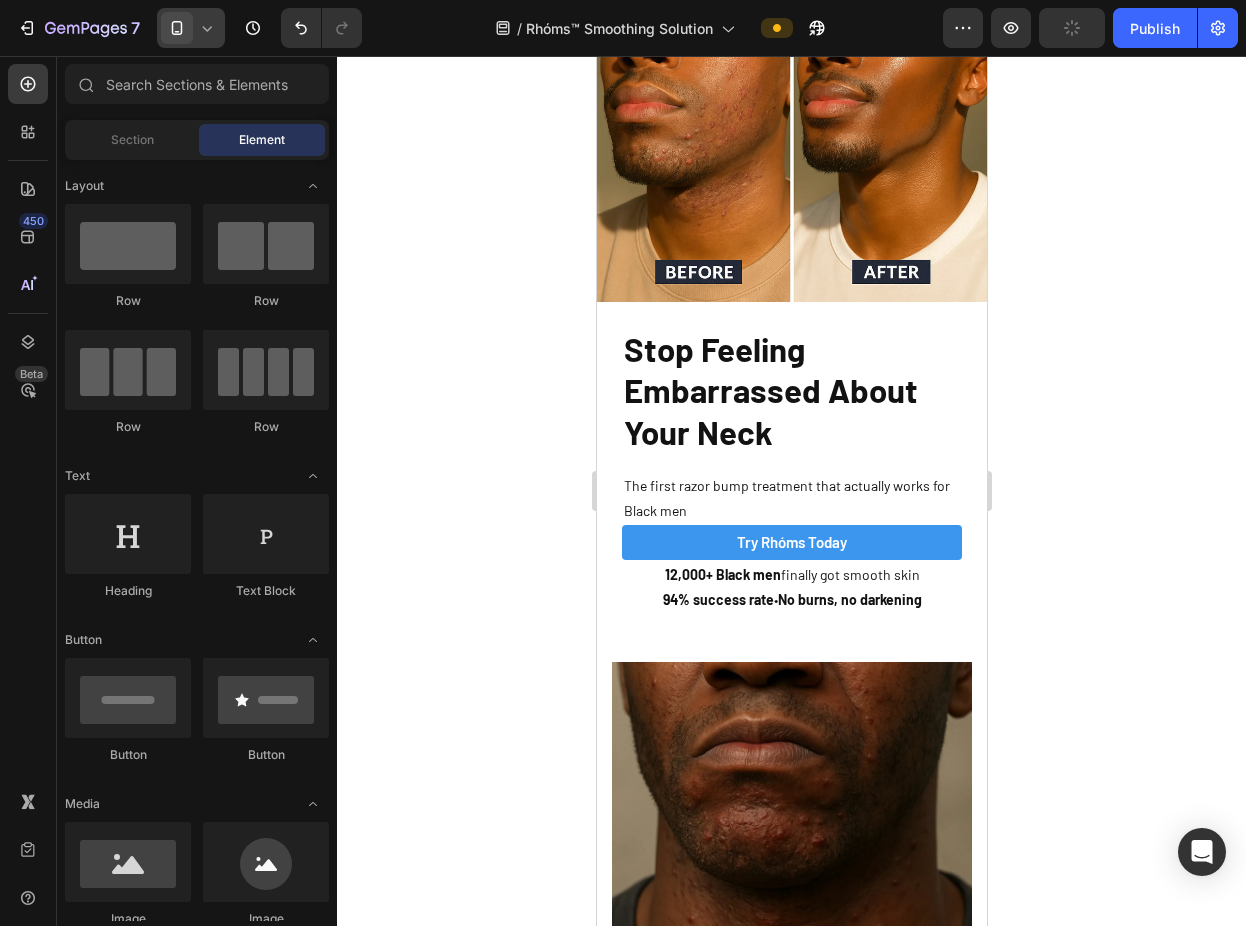scroll, scrollTop: 0, scrollLeft: 0, axis: both 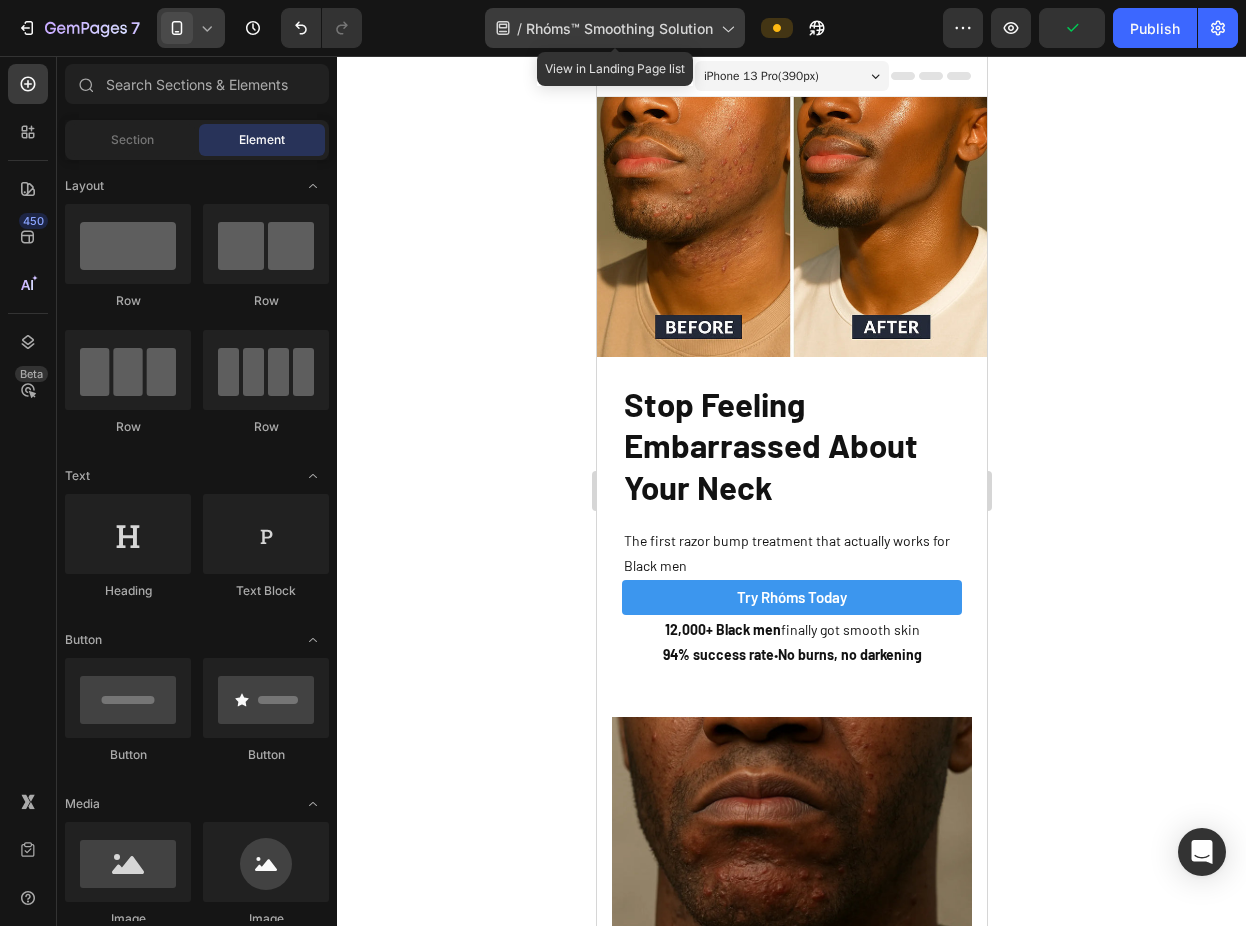click on "Rhóms™ Smoothing Solution" at bounding box center (619, 28) 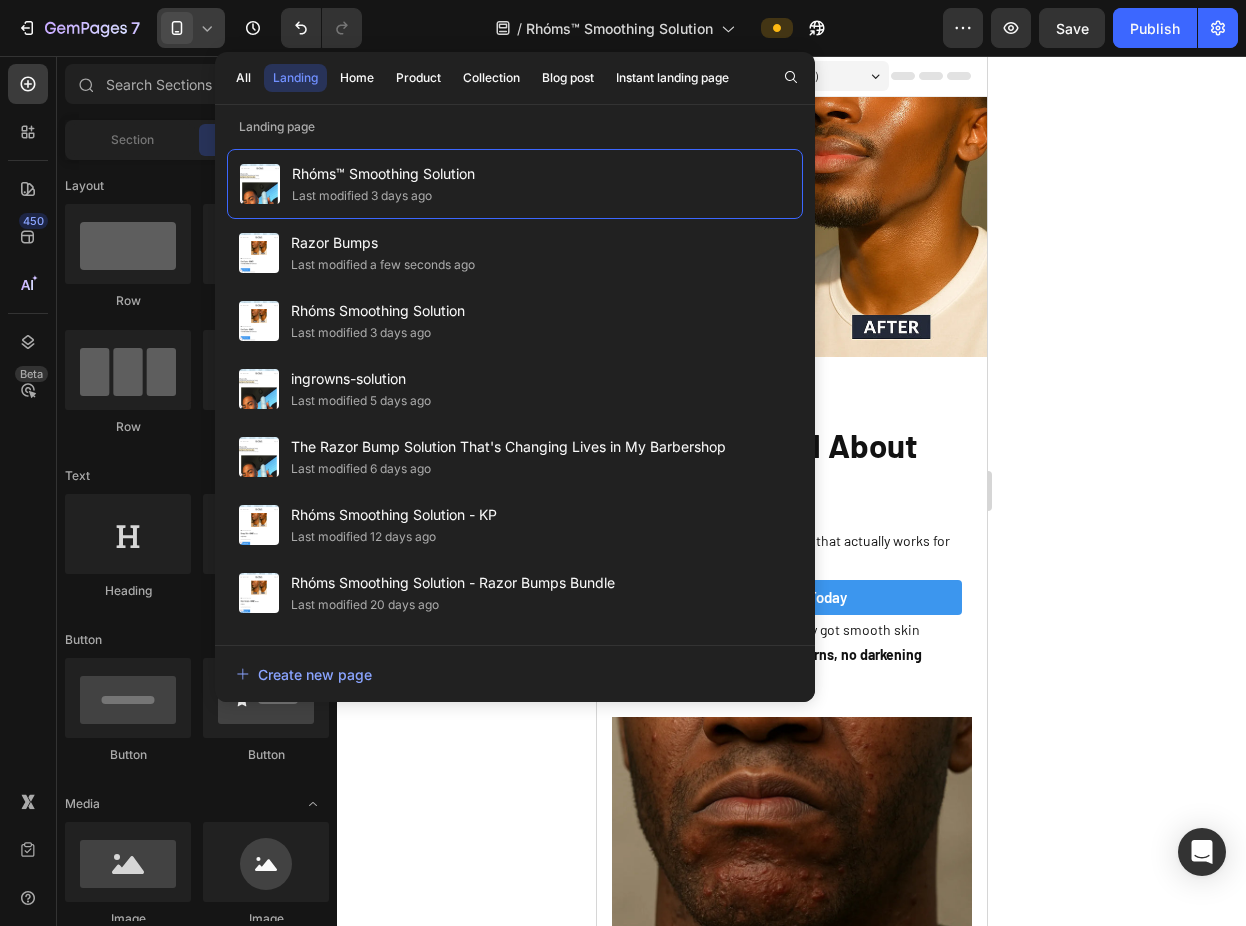 click 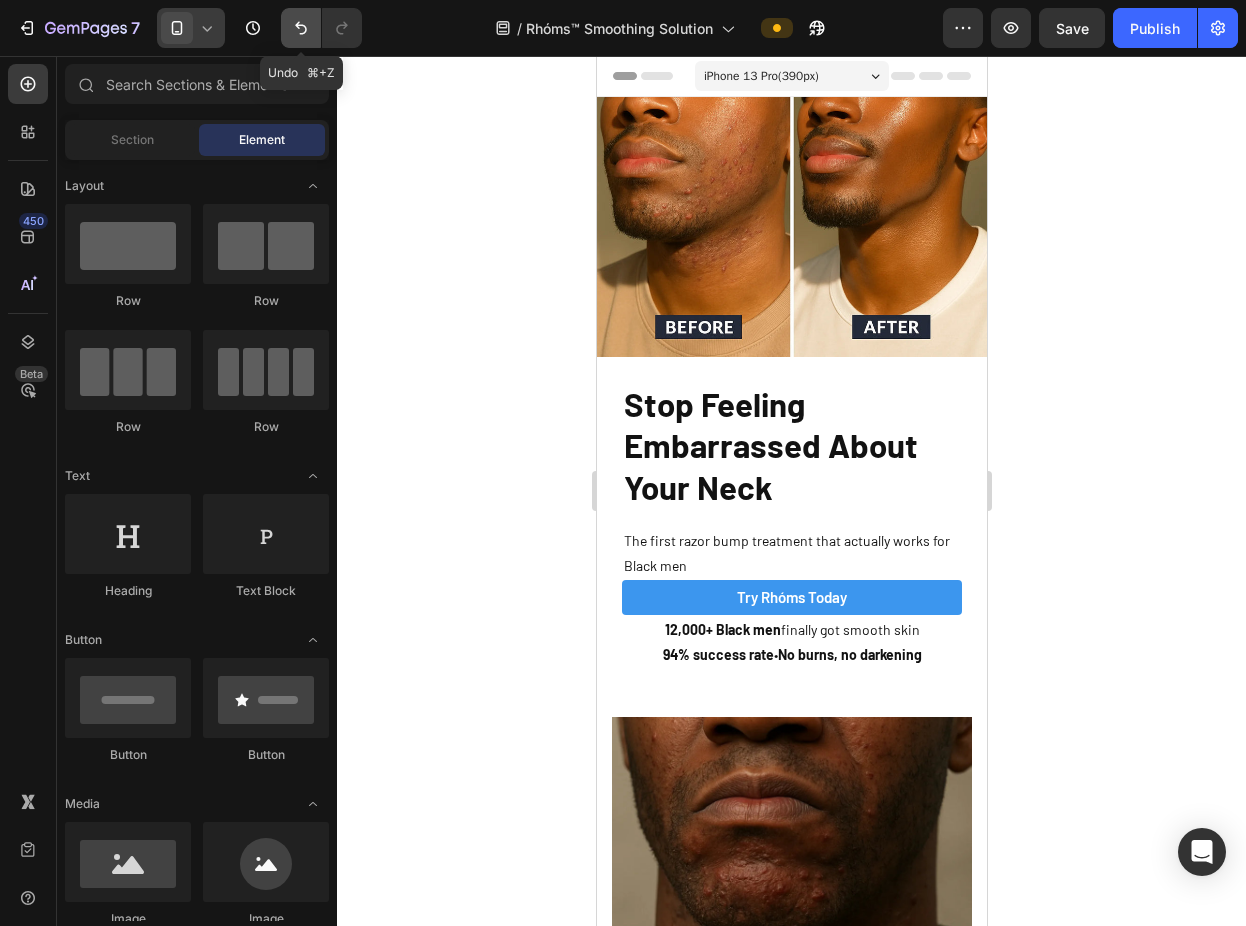 click 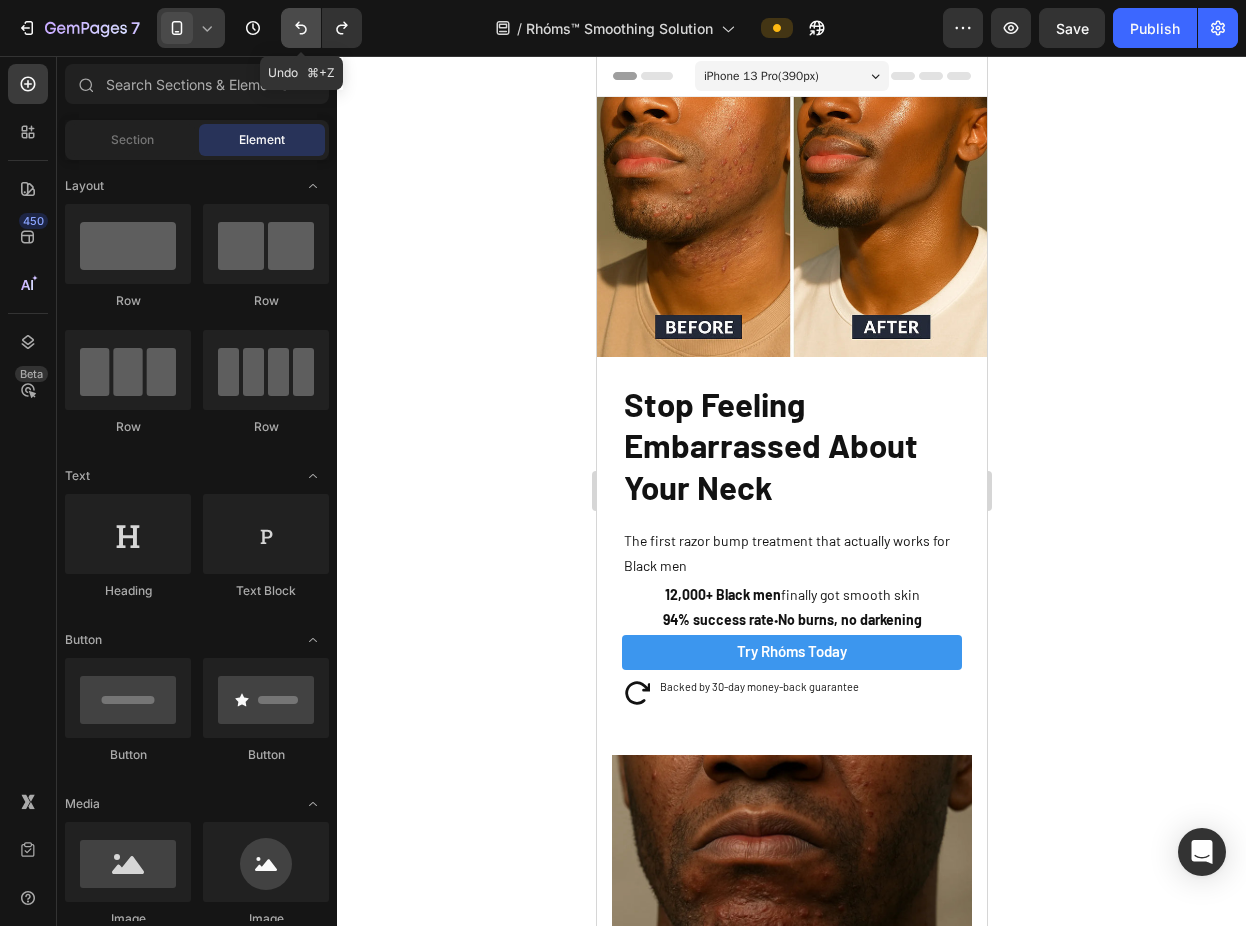 click 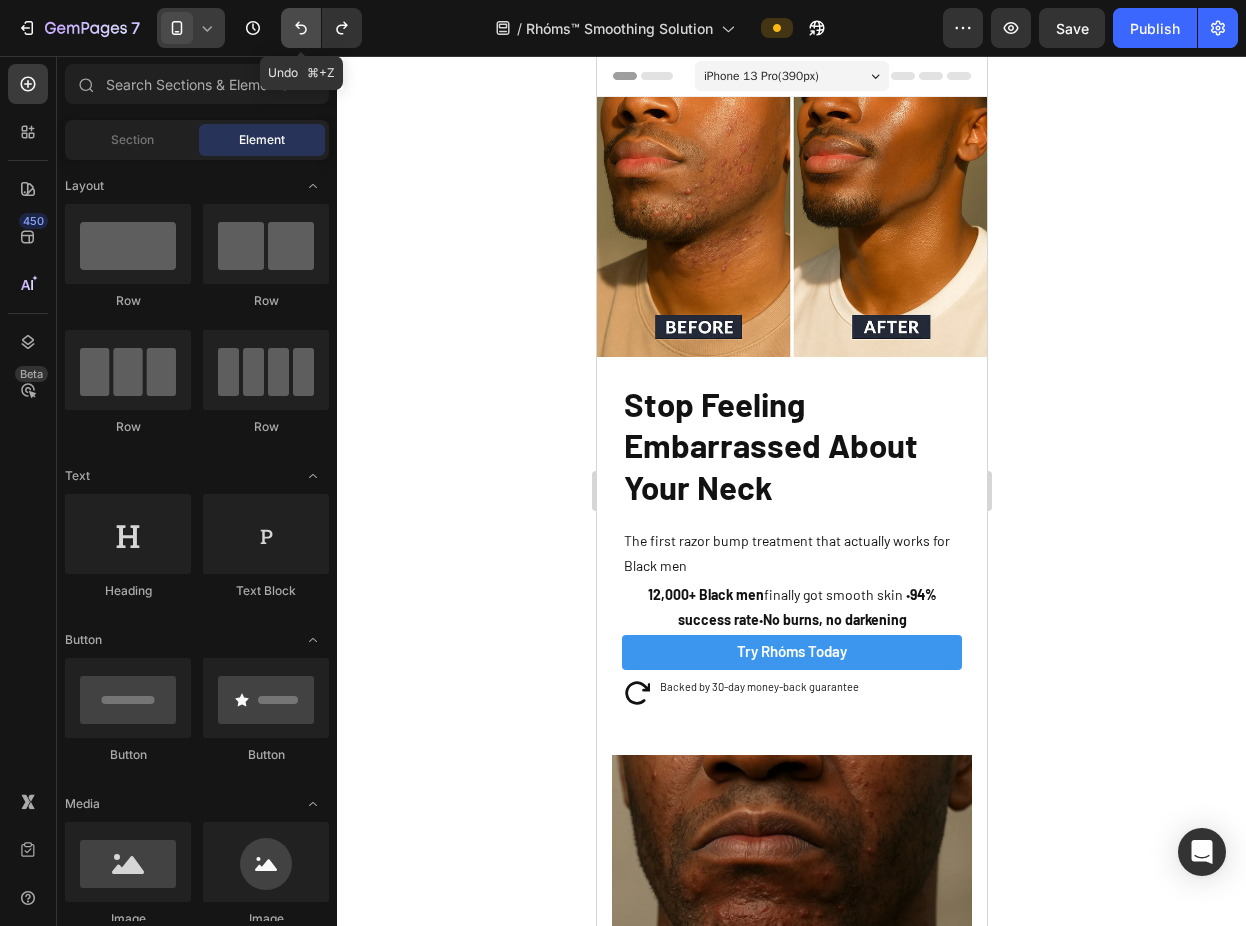 click 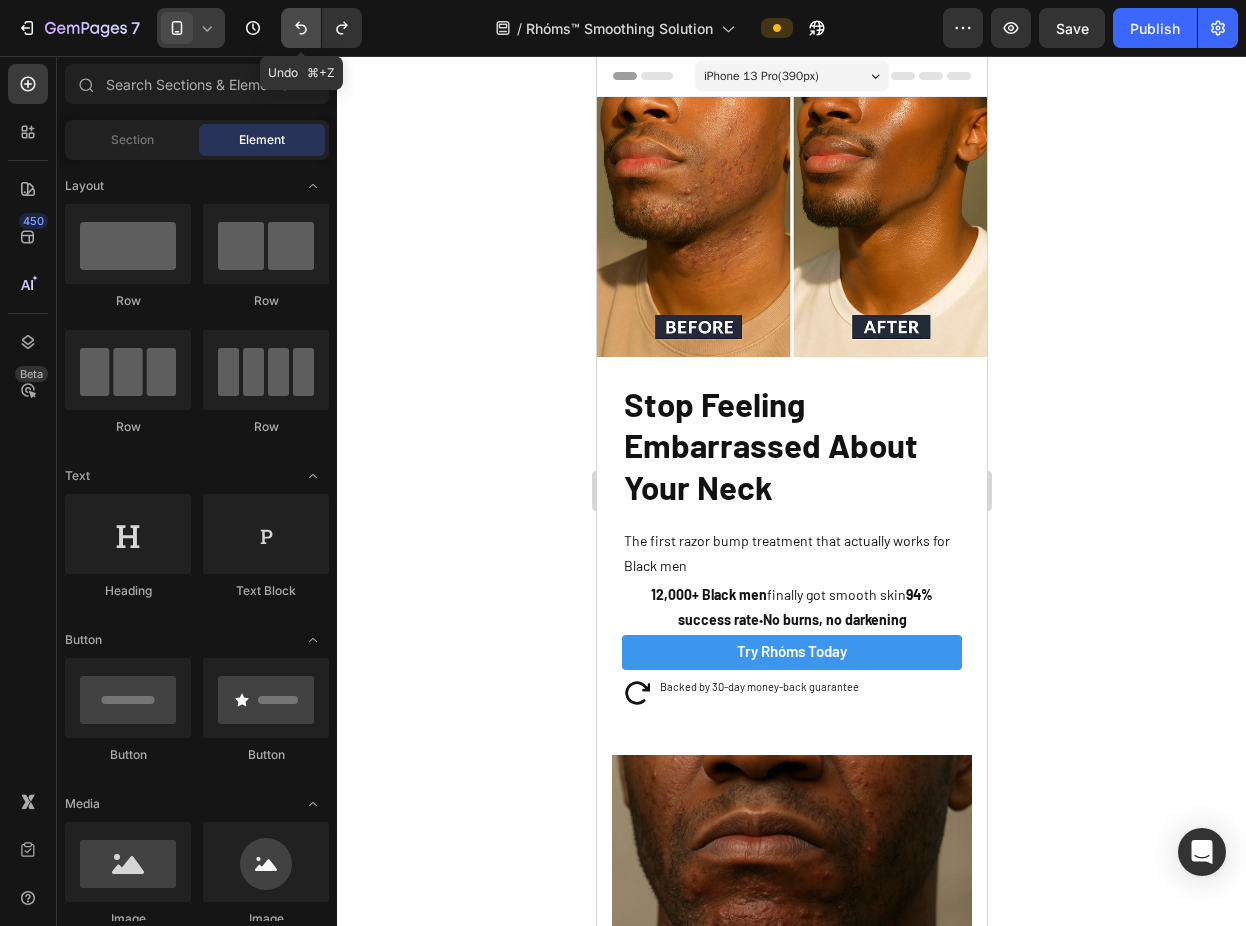 click 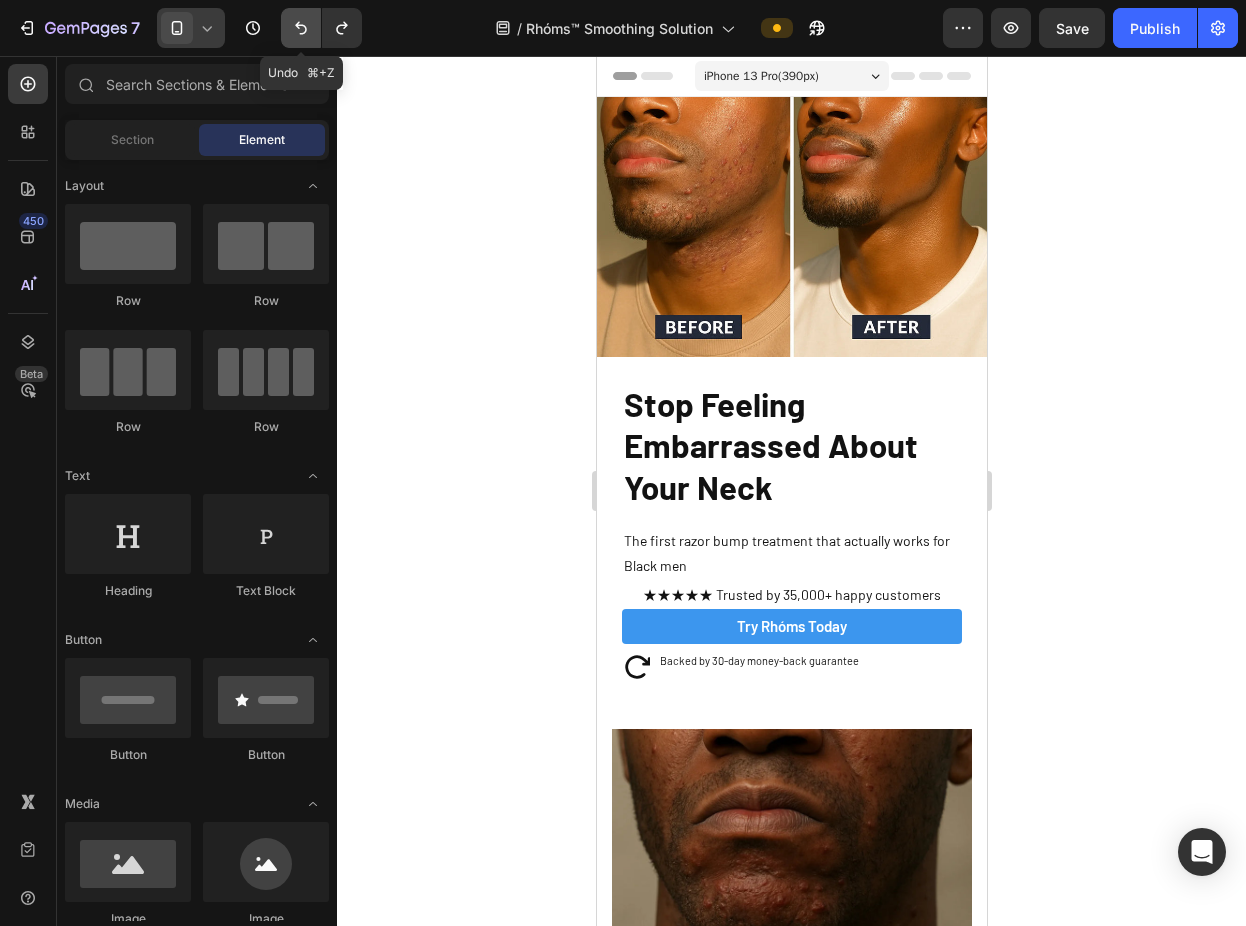 click 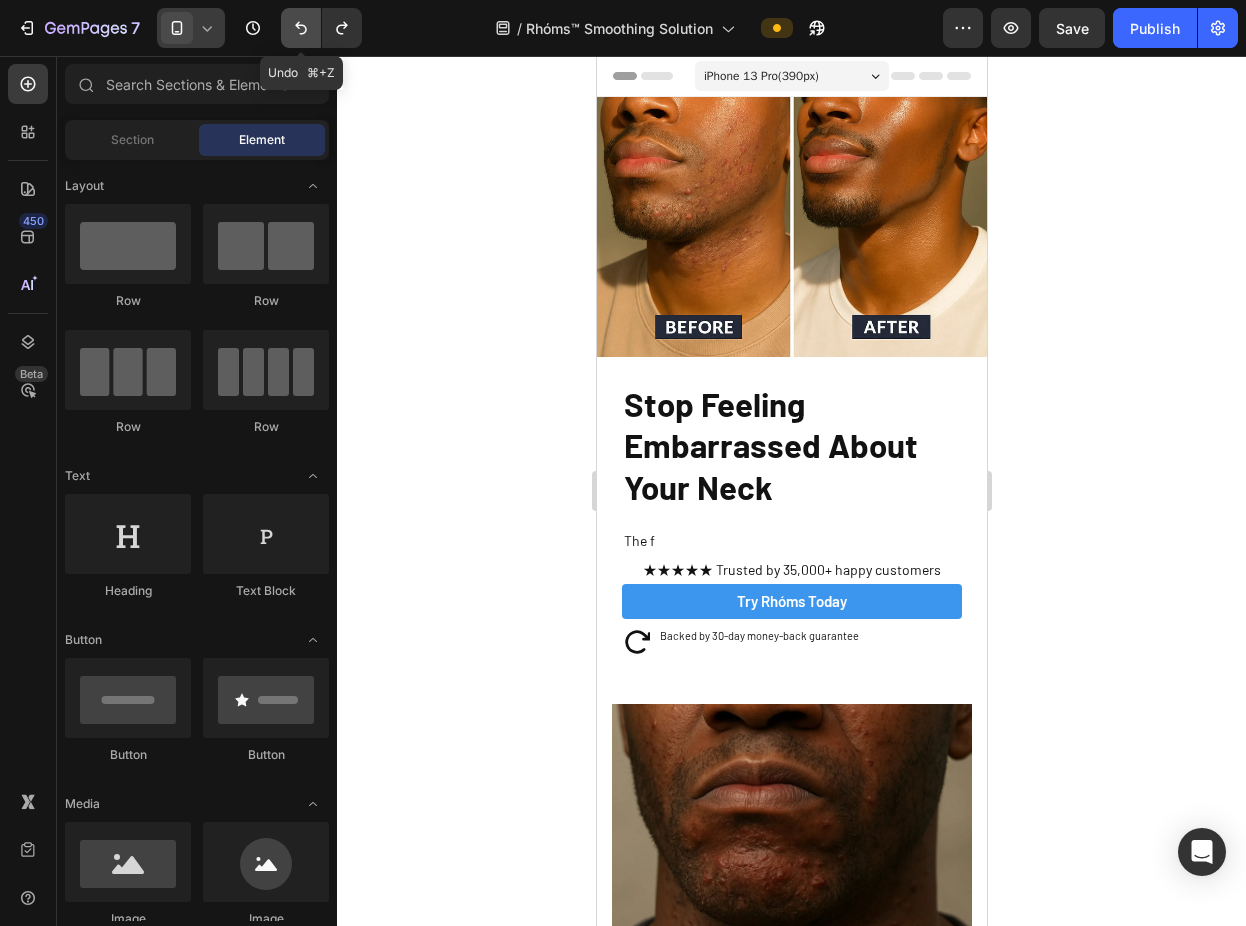 click 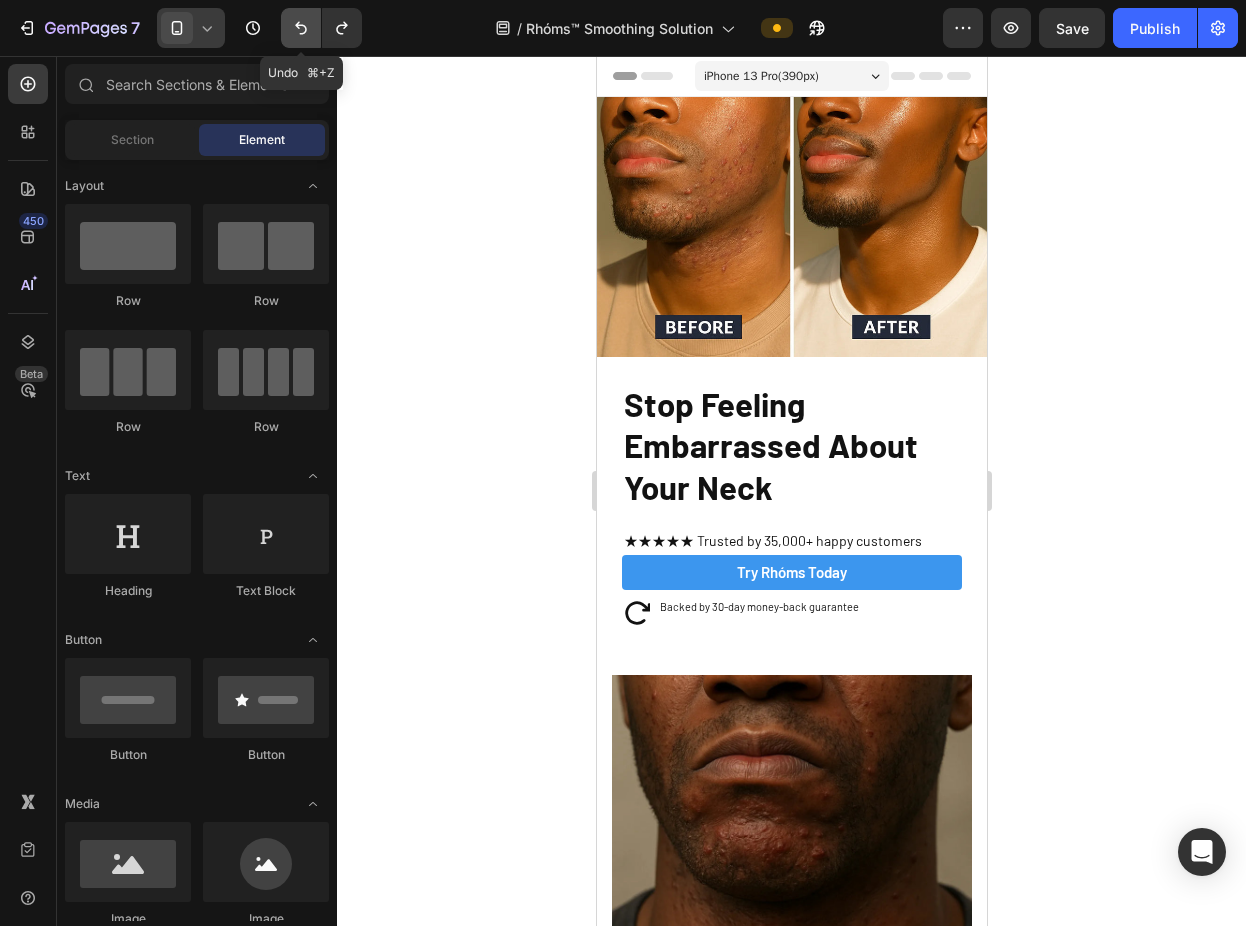 click 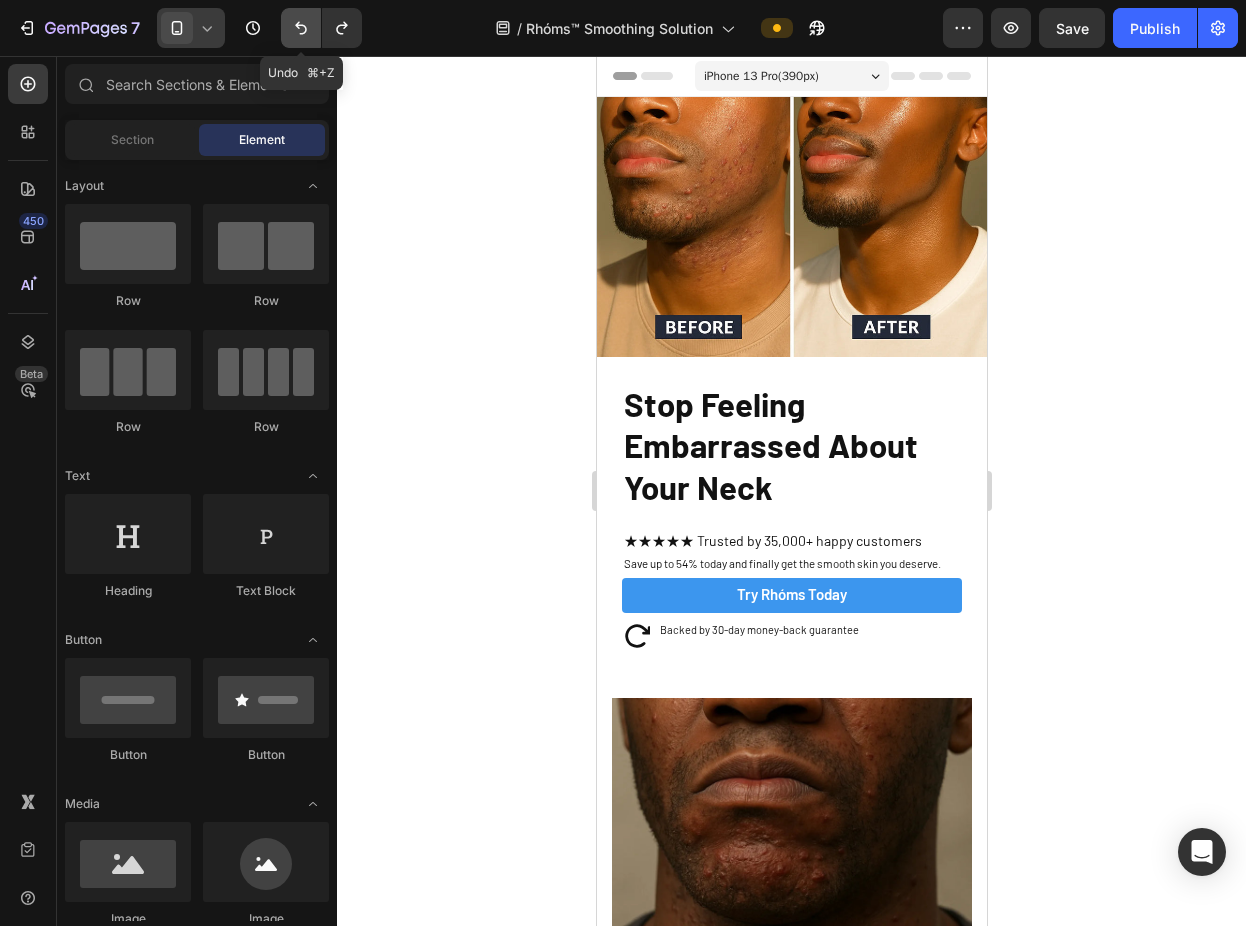 click 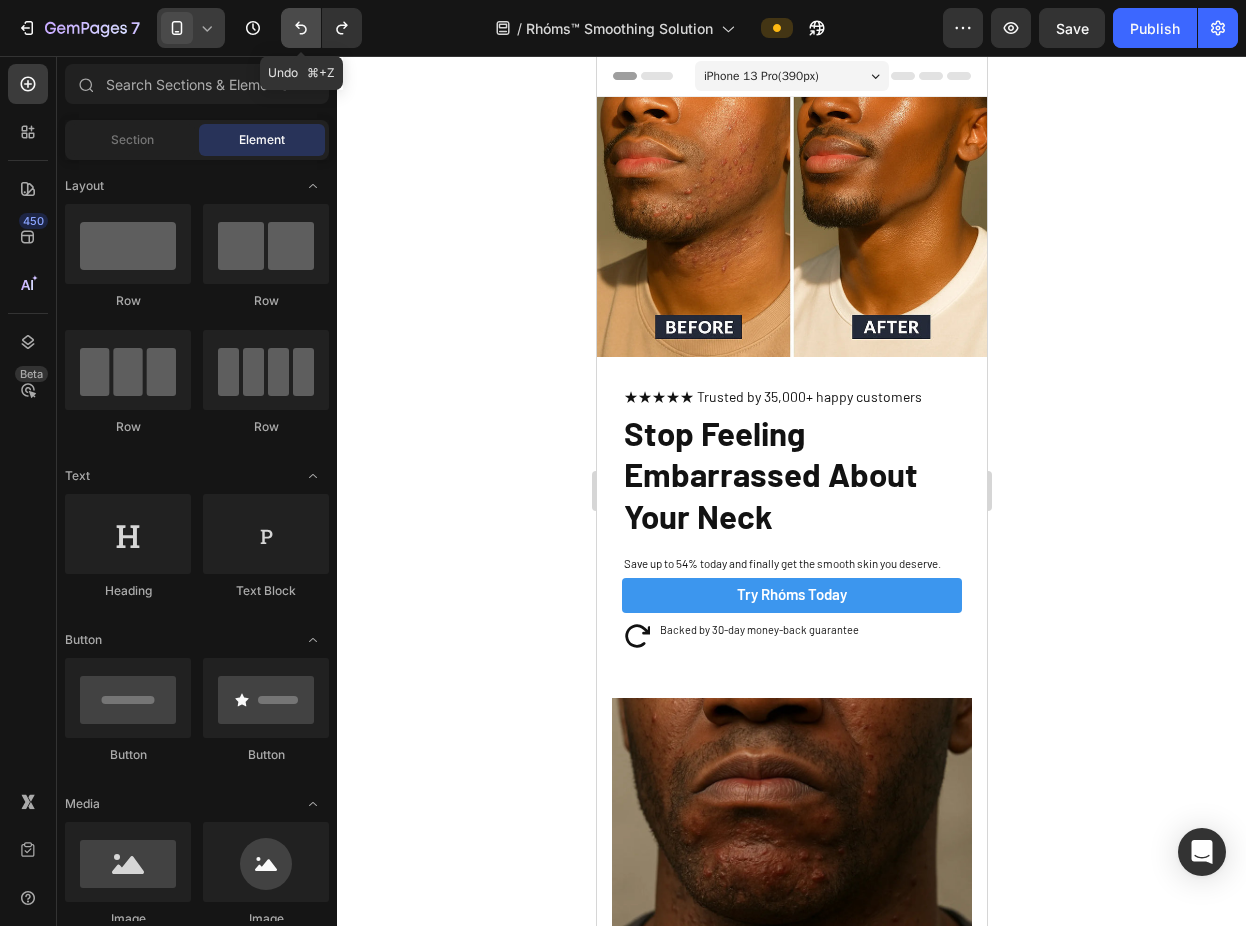 click 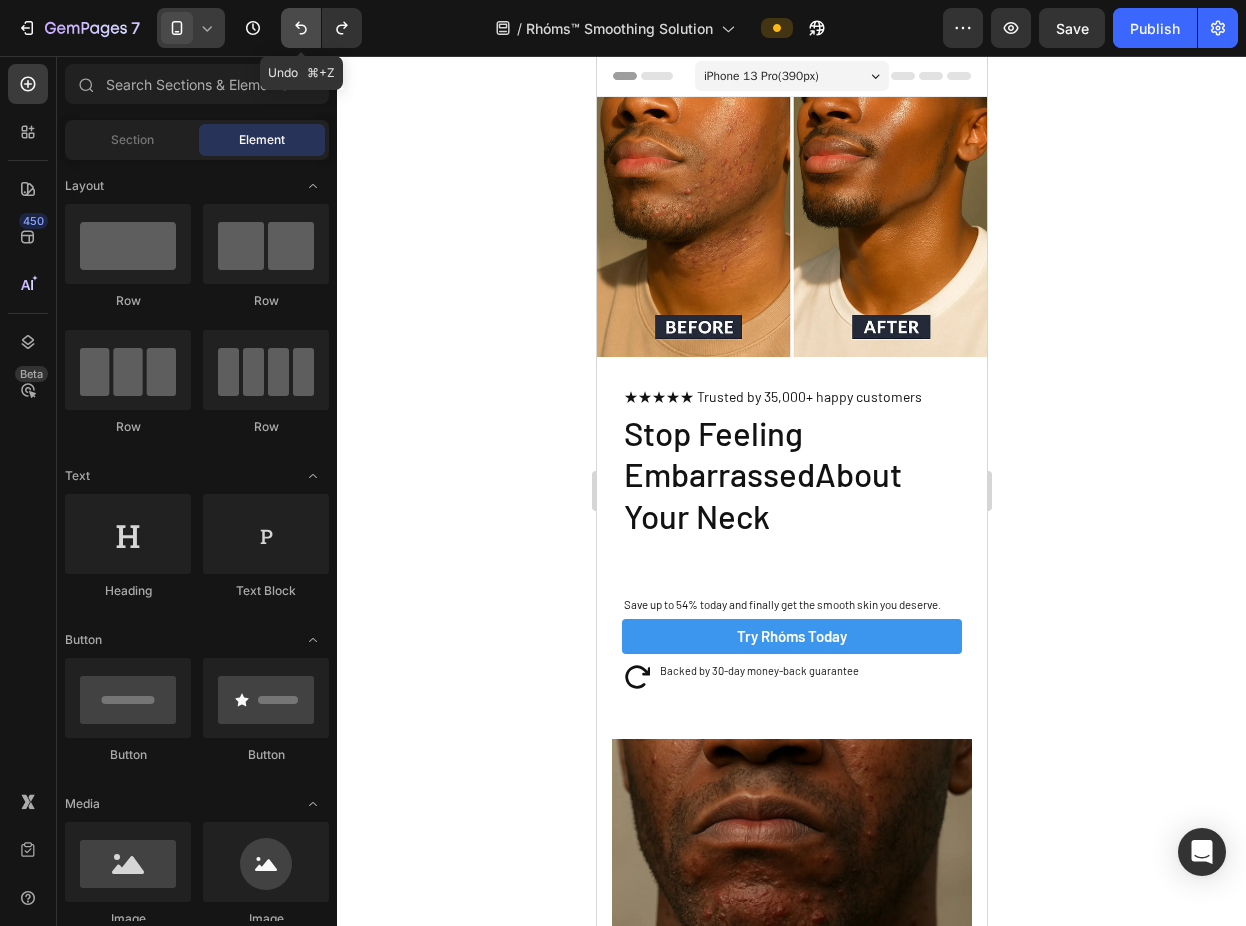 click 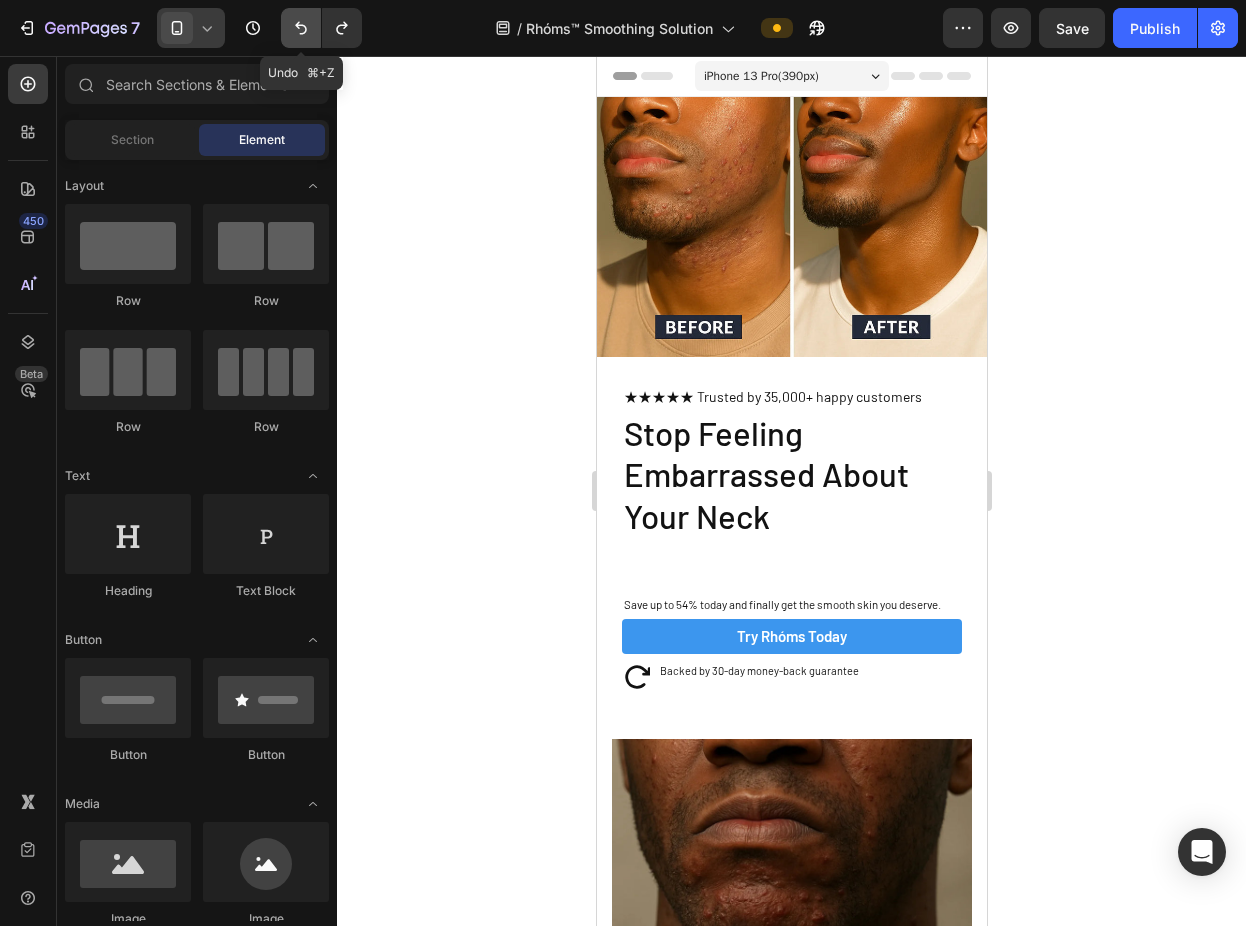 click 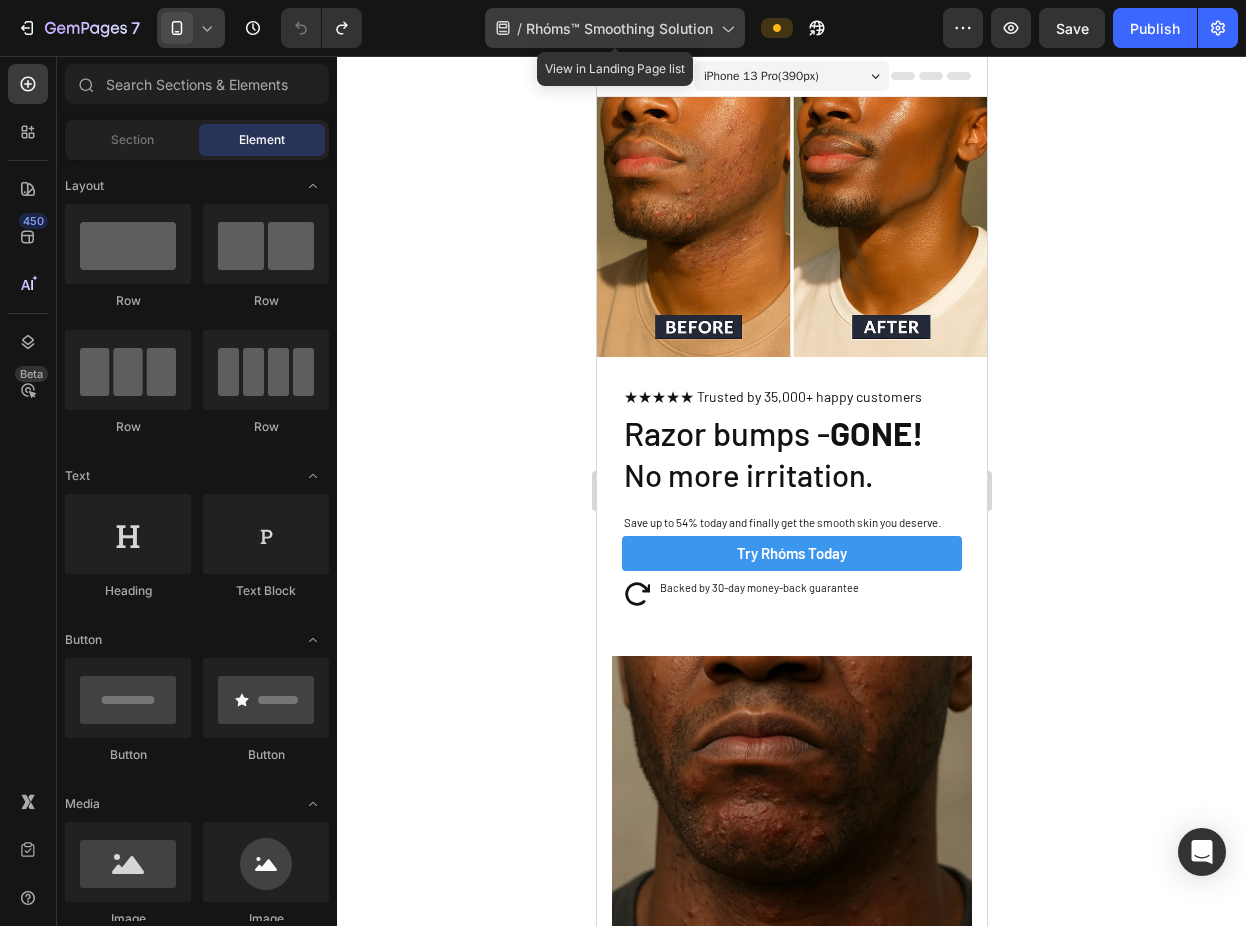 click on "Rhóms™ Smoothing Solution" at bounding box center (619, 28) 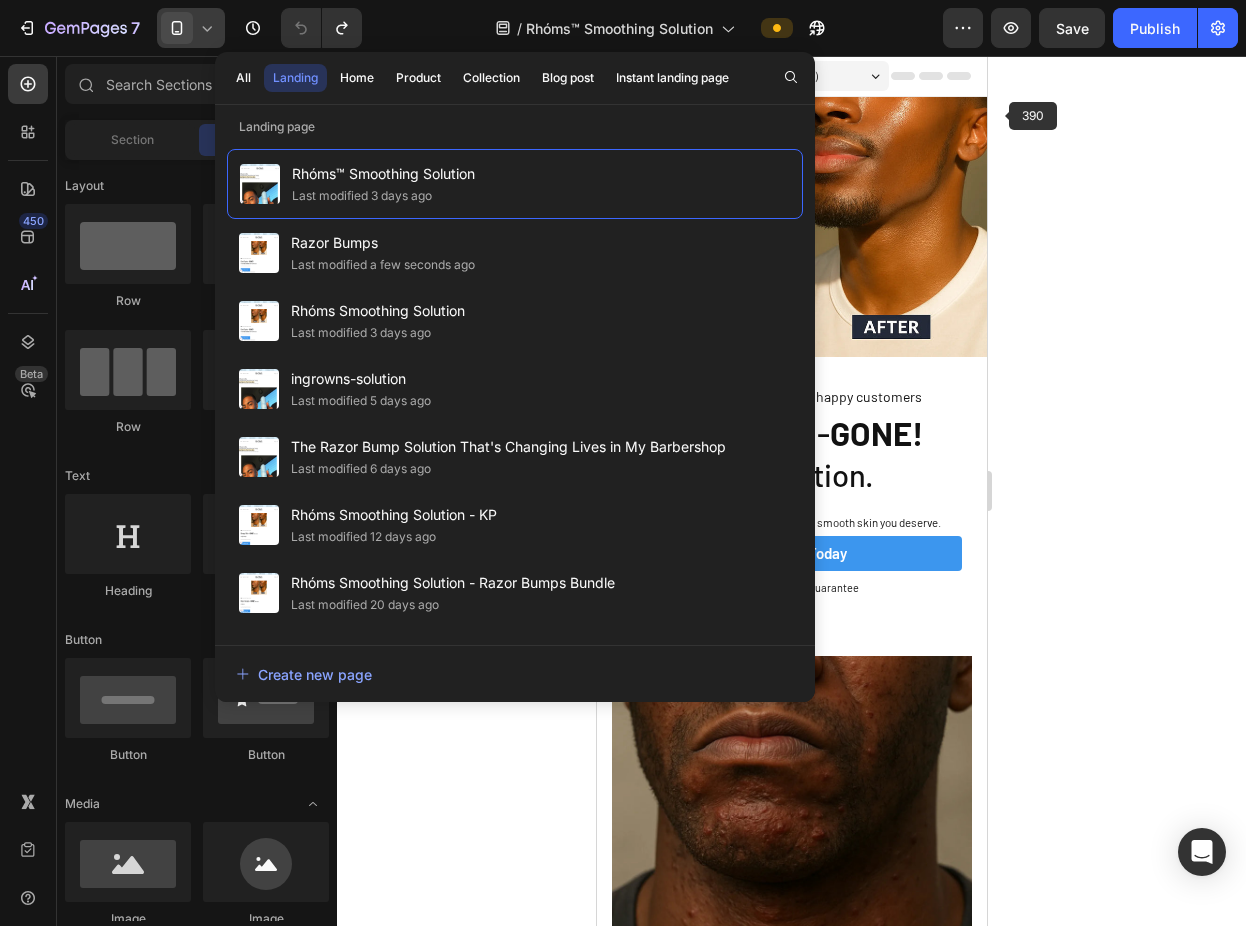 click 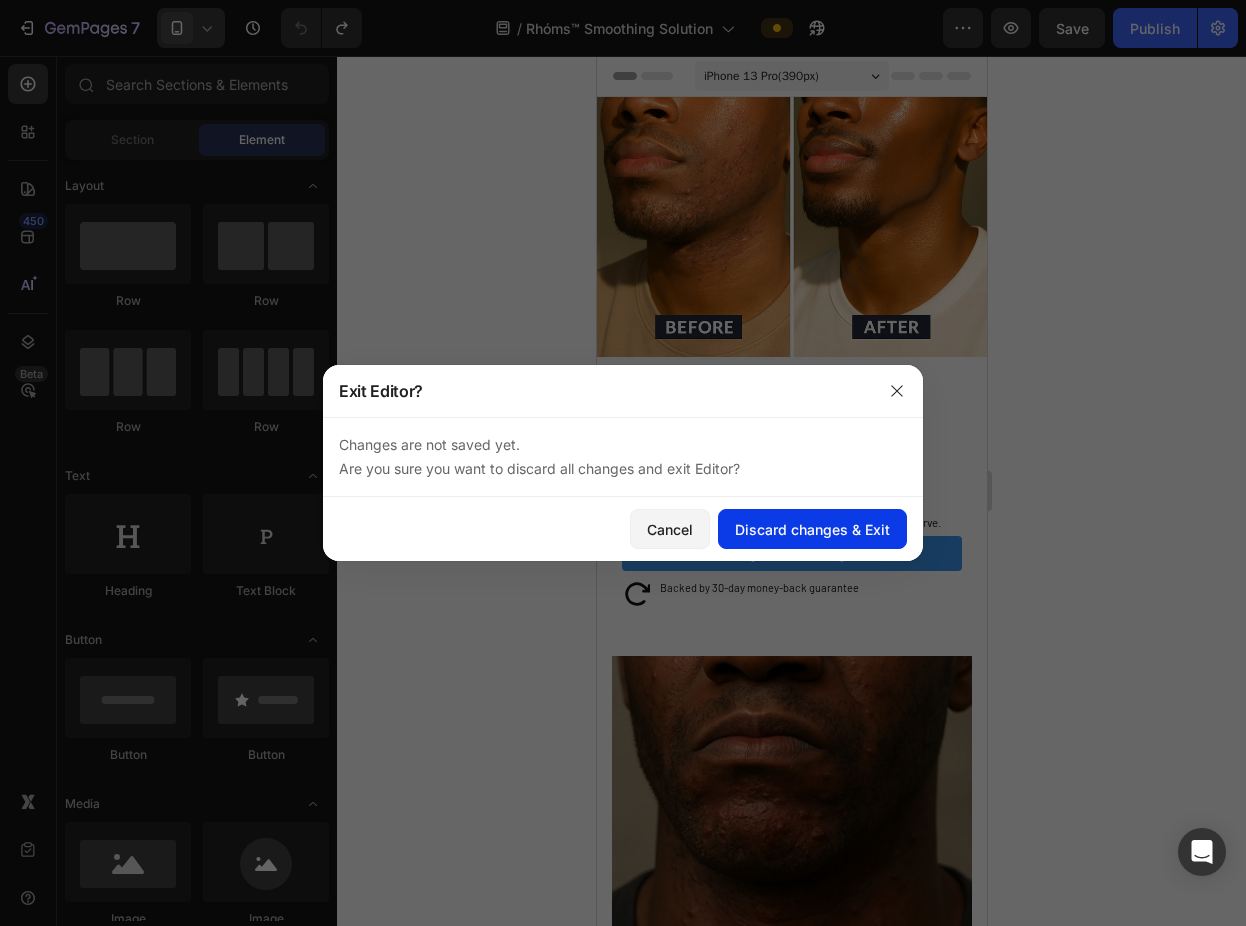 click on "Discard changes & Exit" at bounding box center (812, 529) 